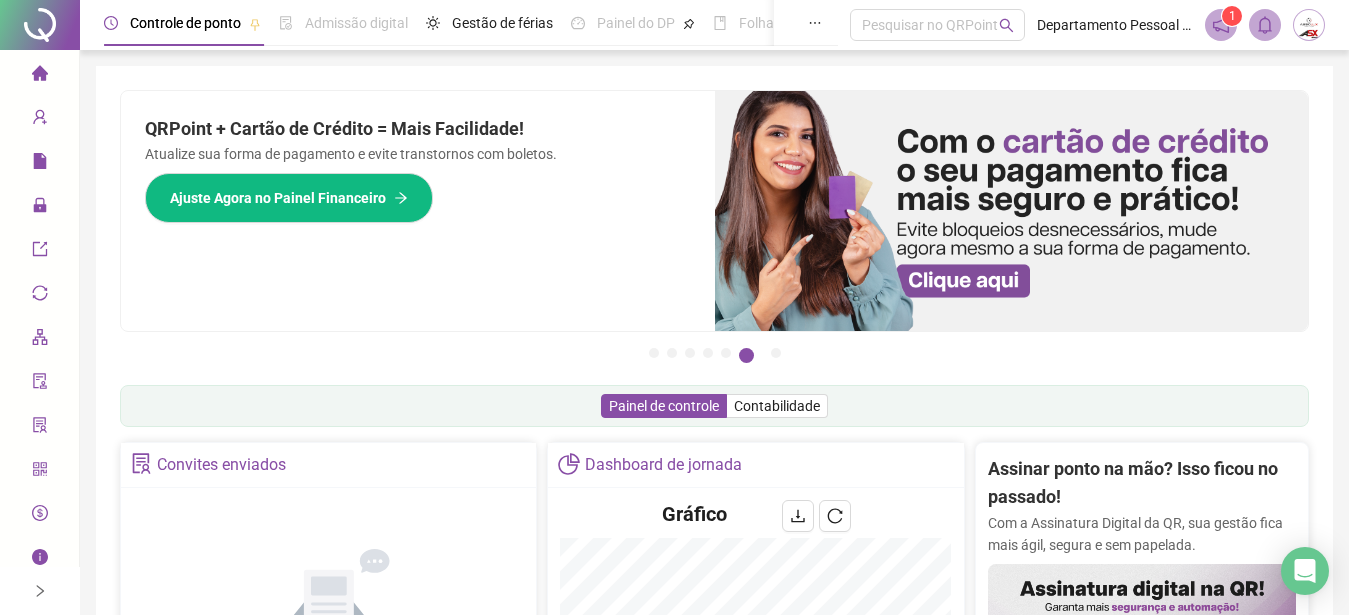 scroll, scrollTop: 0, scrollLeft: 0, axis: both 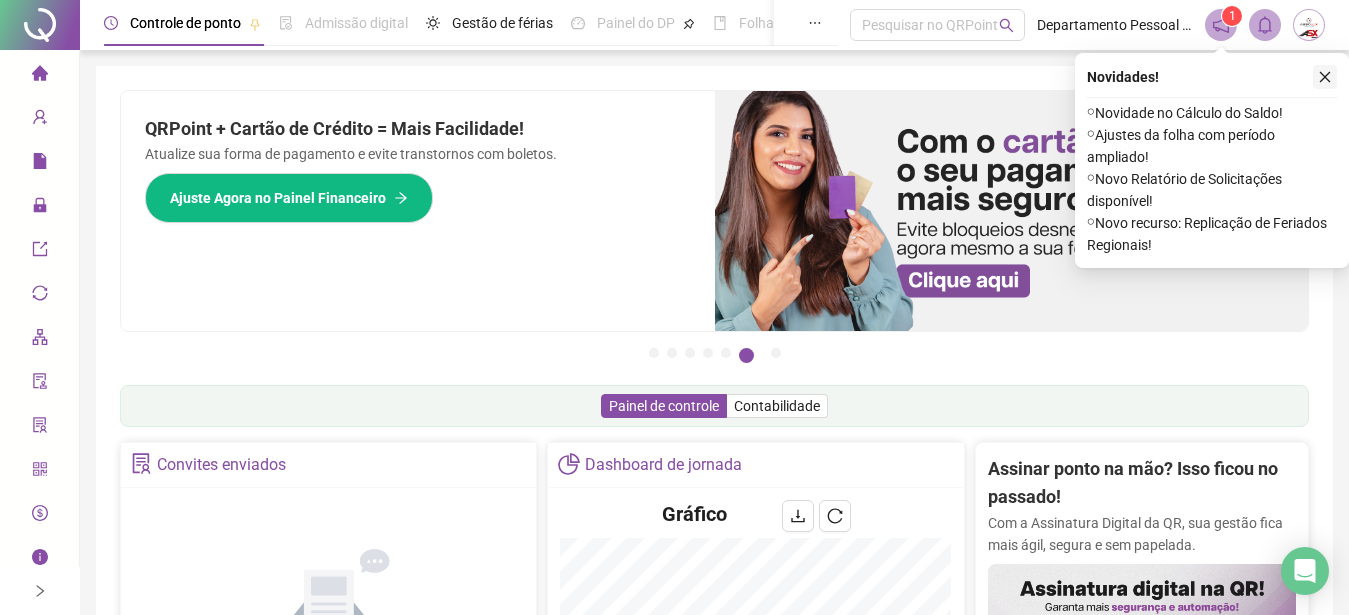 click at bounding box center (1325, 77) 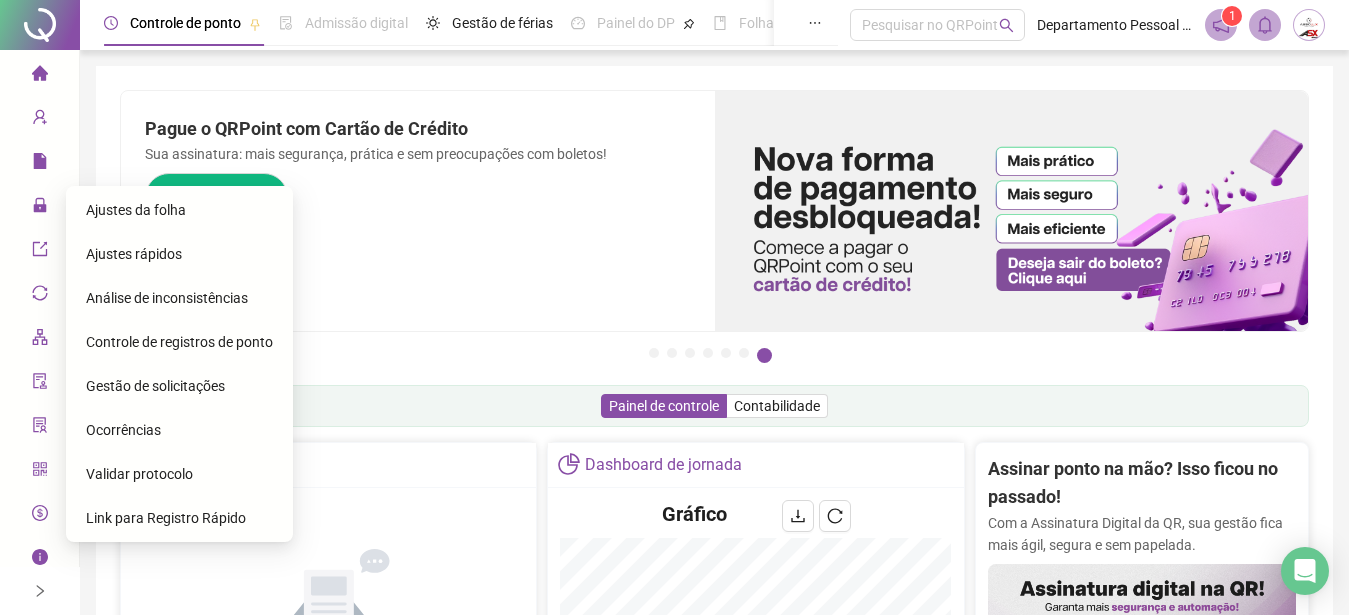 click on "Ajustes da folha" at bounding box center (136, 210) 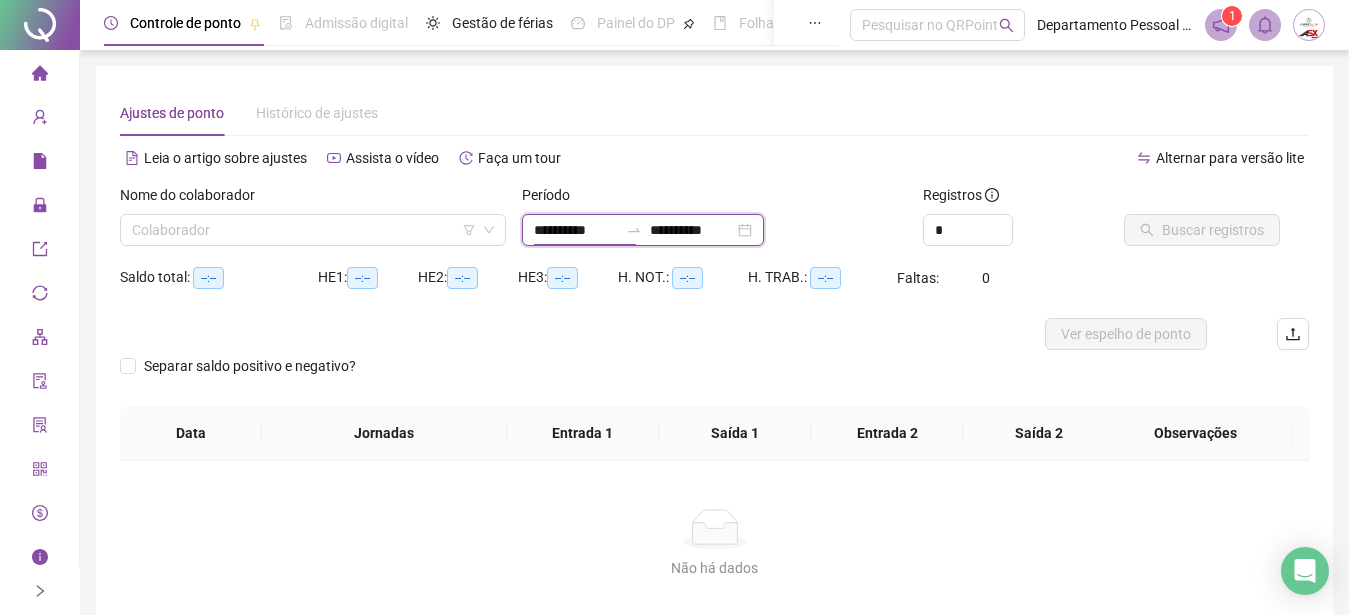 click on "**********" at bounding box center [576, 230] 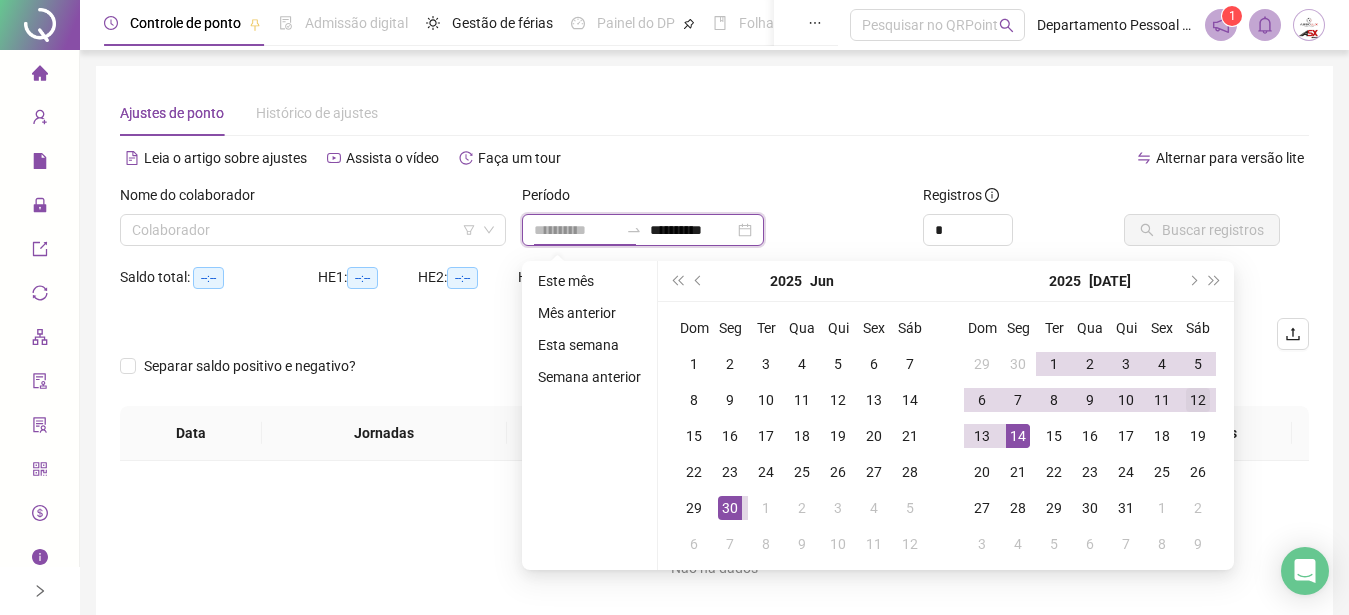 type on "**********" 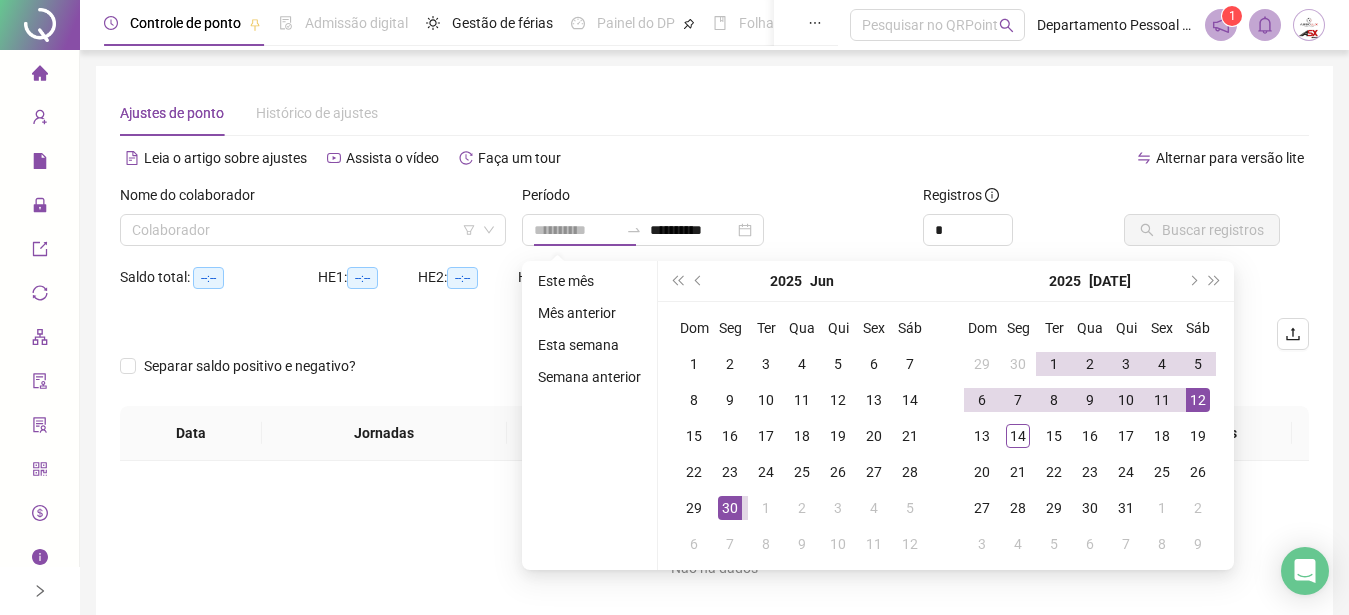 click on "12" at bounding box center [1198, 400] 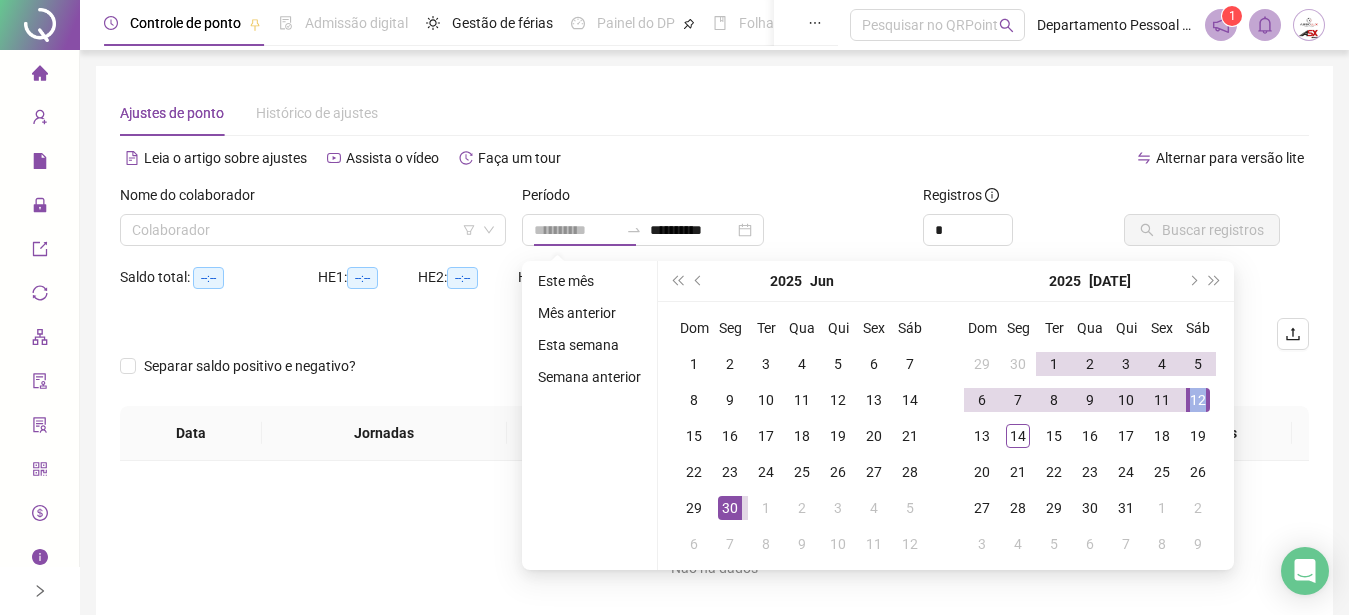 click on "12" at bounding box center [1198, 400] 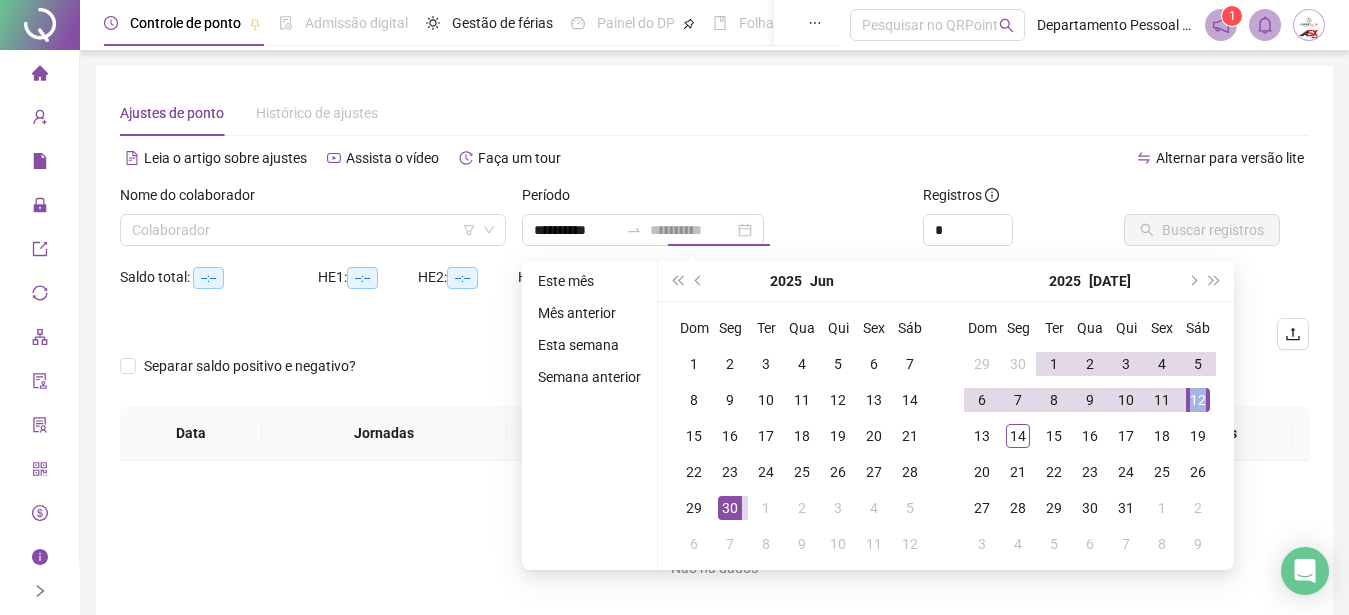type on "**********" 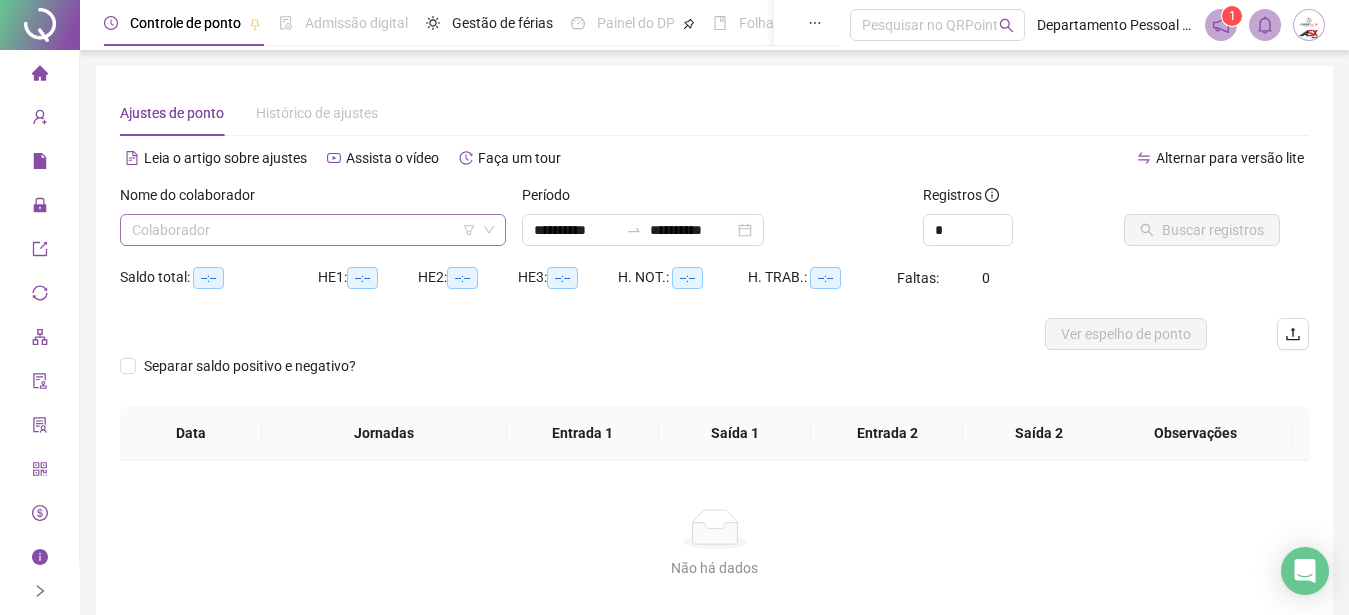 click at bounding box center [307, 230] 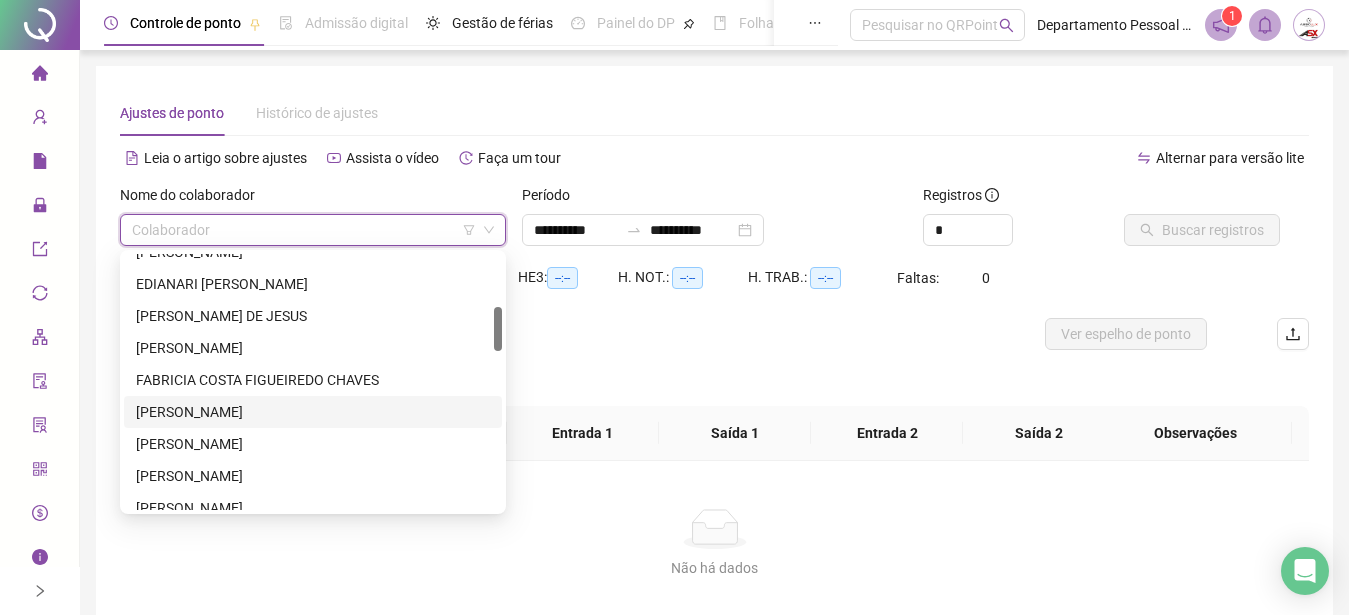 scroll, scrollTop: 408, scrollLeft: 0, axis: vertical 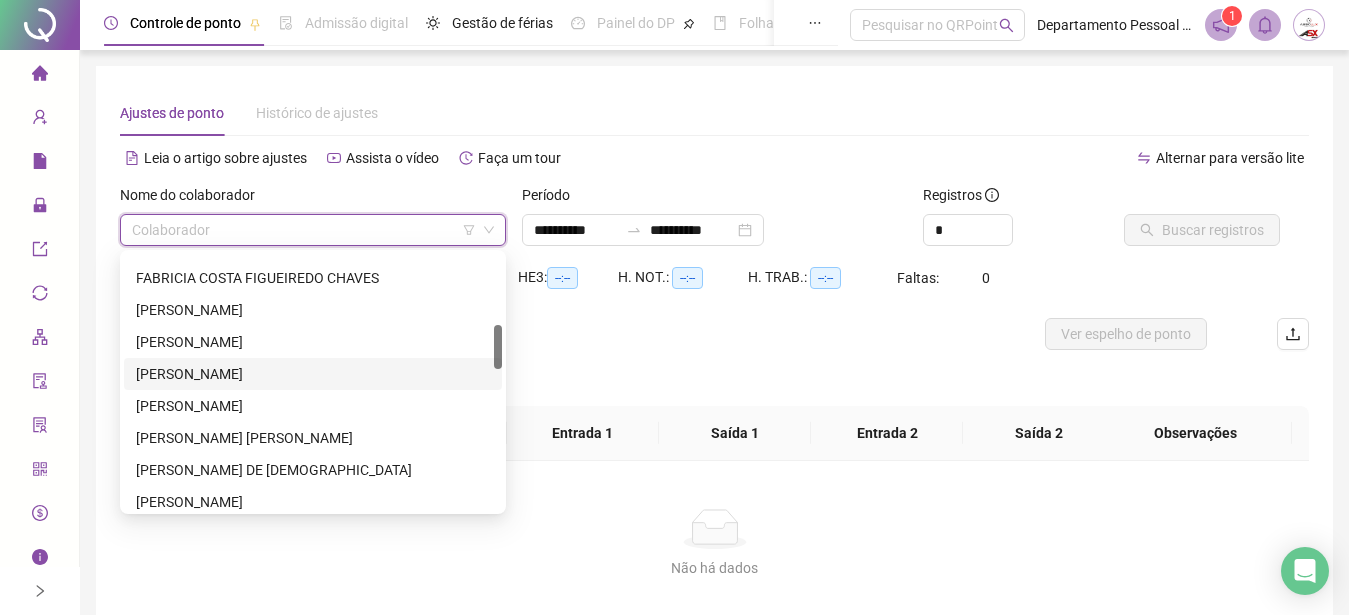 click on "HUDSON DOS  SANTOS ALVES" at bounding box center (313, 374) 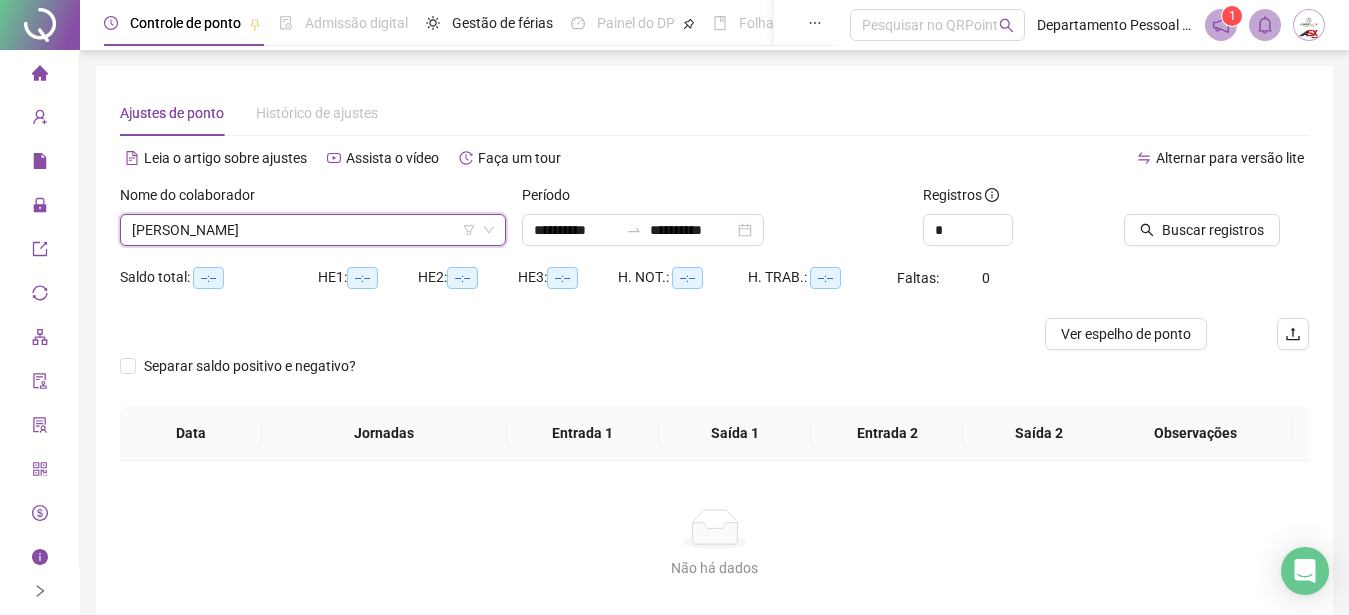 click on "Buscar registros" at bounding box center (1216, 223) 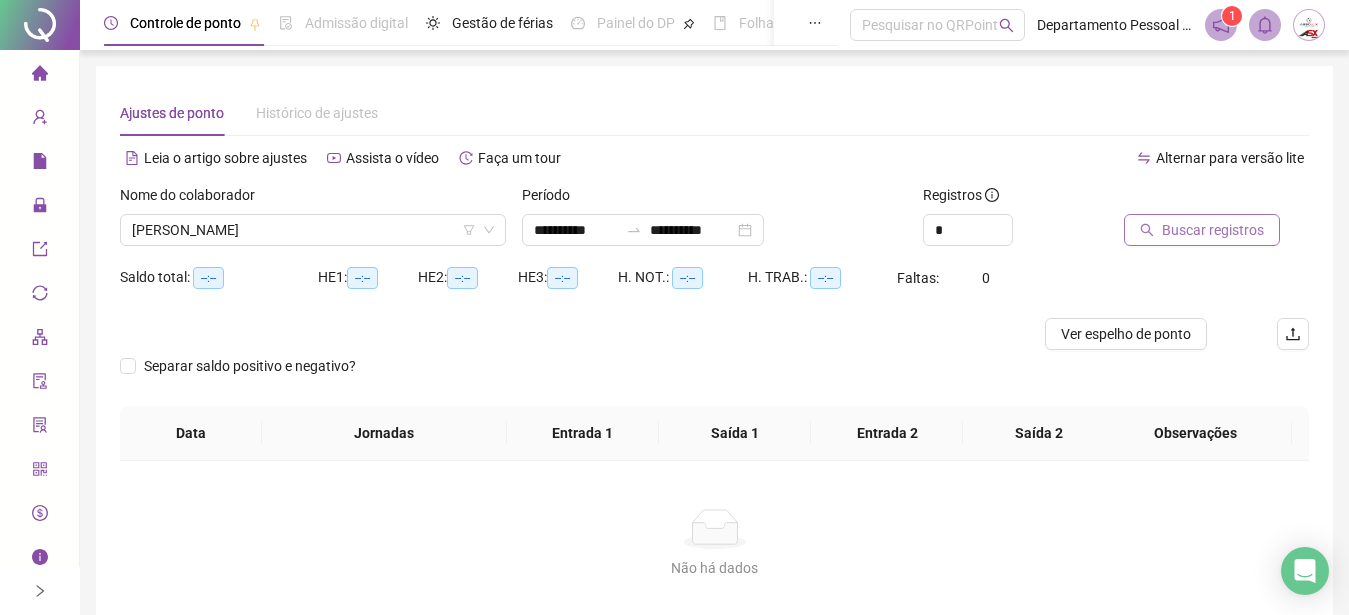 click on "Buscar registros" at bounding box center (1213, 230) 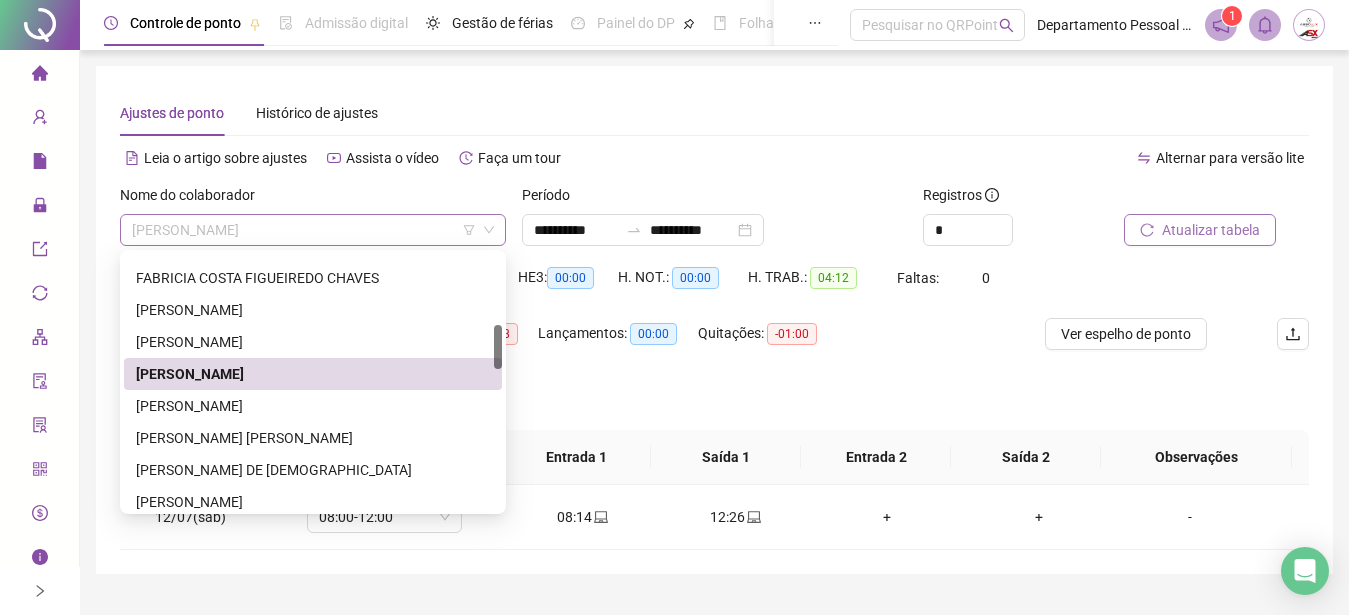 click on "HUDSON DOS  SANTOS ALVES" at bounding box center [313, 230] 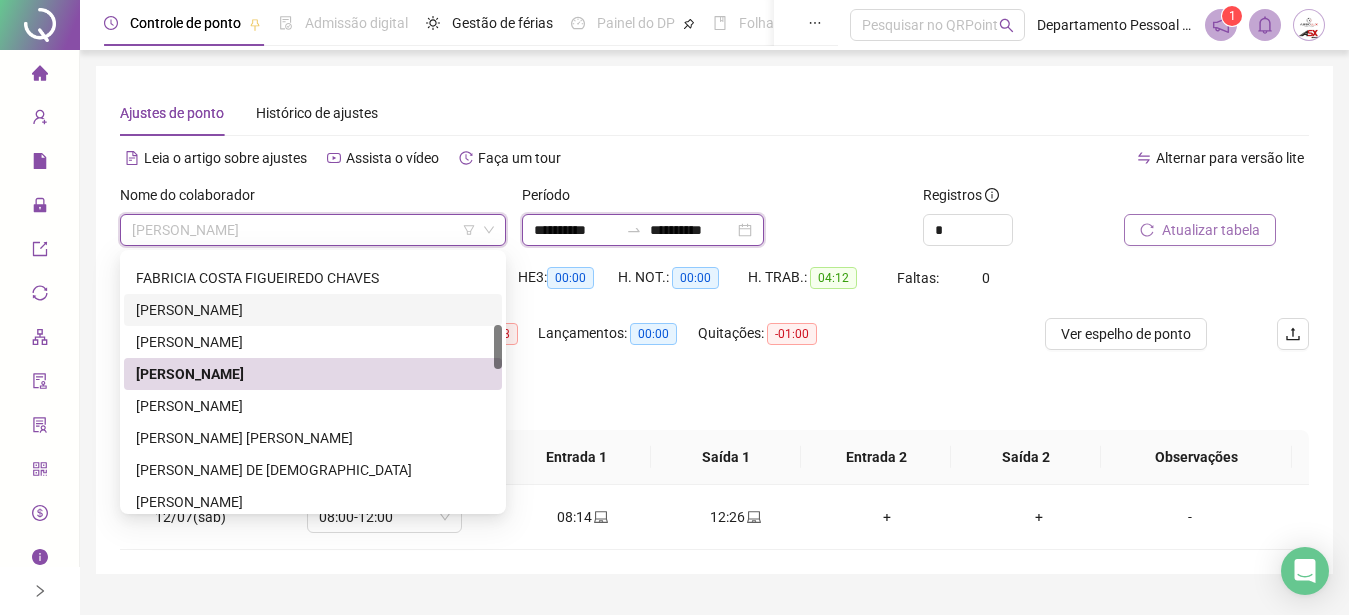 click on "**********" at bounding box center [576, 230] 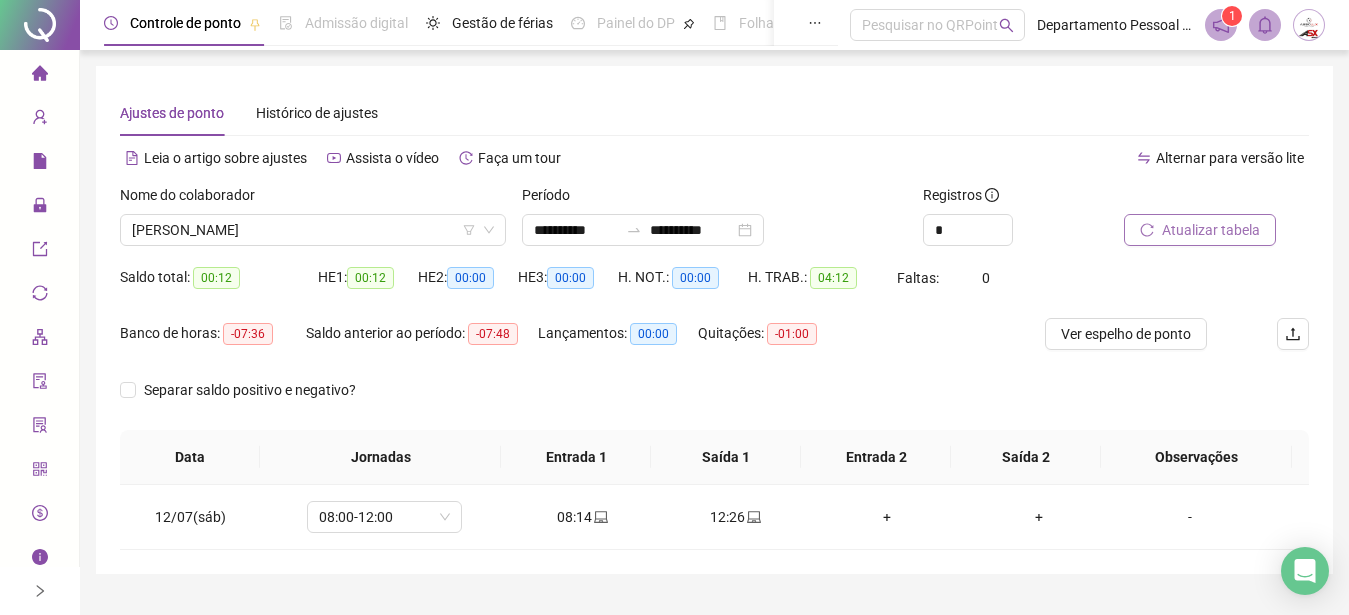 click 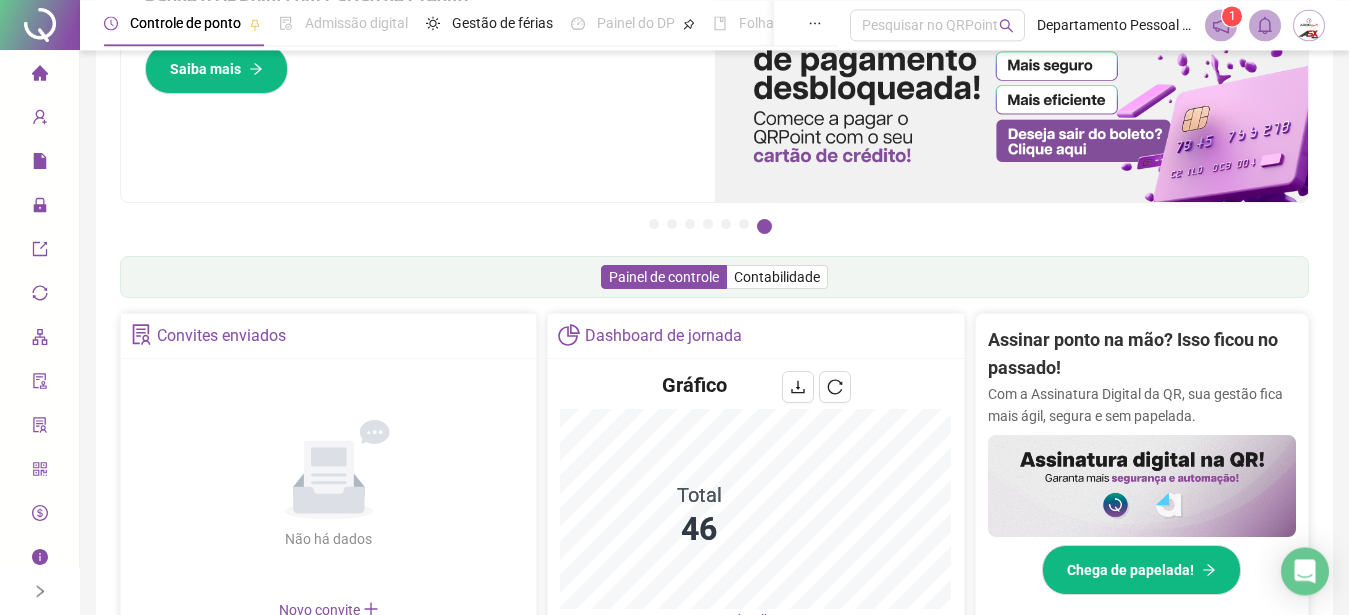 scroll, scrollTop: 204, scrollLeft: 0, axis: vertical 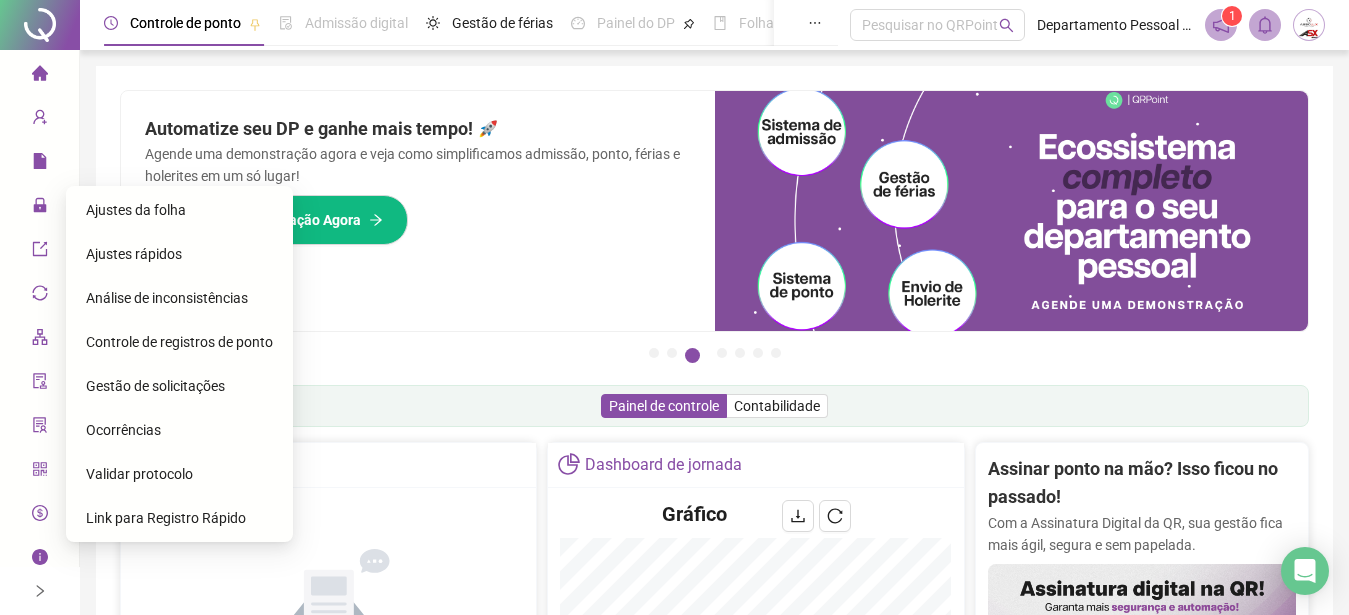 click on "Ajustes da folha" at bounding box center [136, 210] 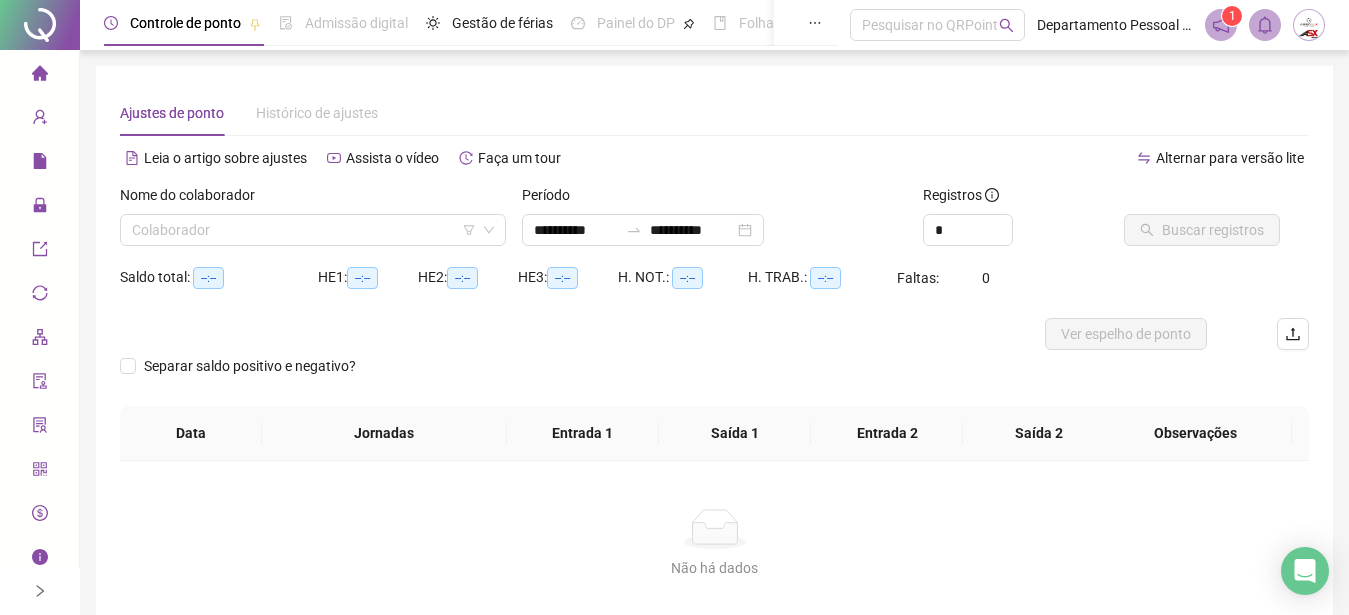 click on "Não há dados Não há dados" at bounding box center [714, 544] 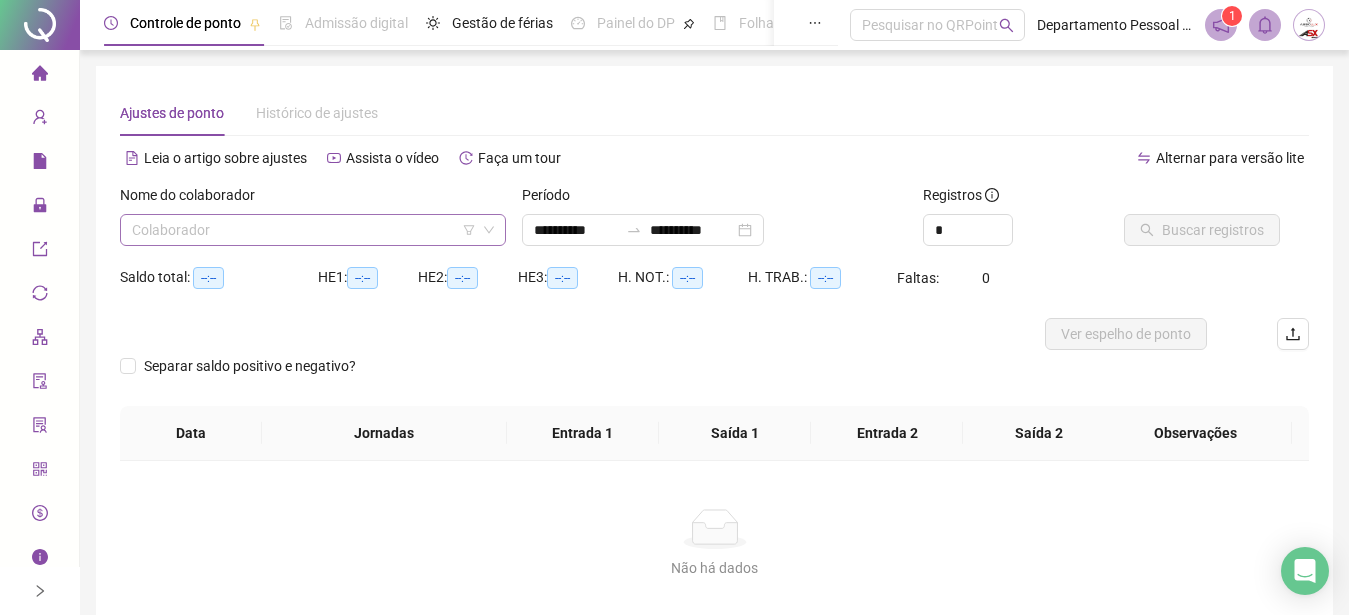 click on "Colaborador" at bounding box center [313, 230] 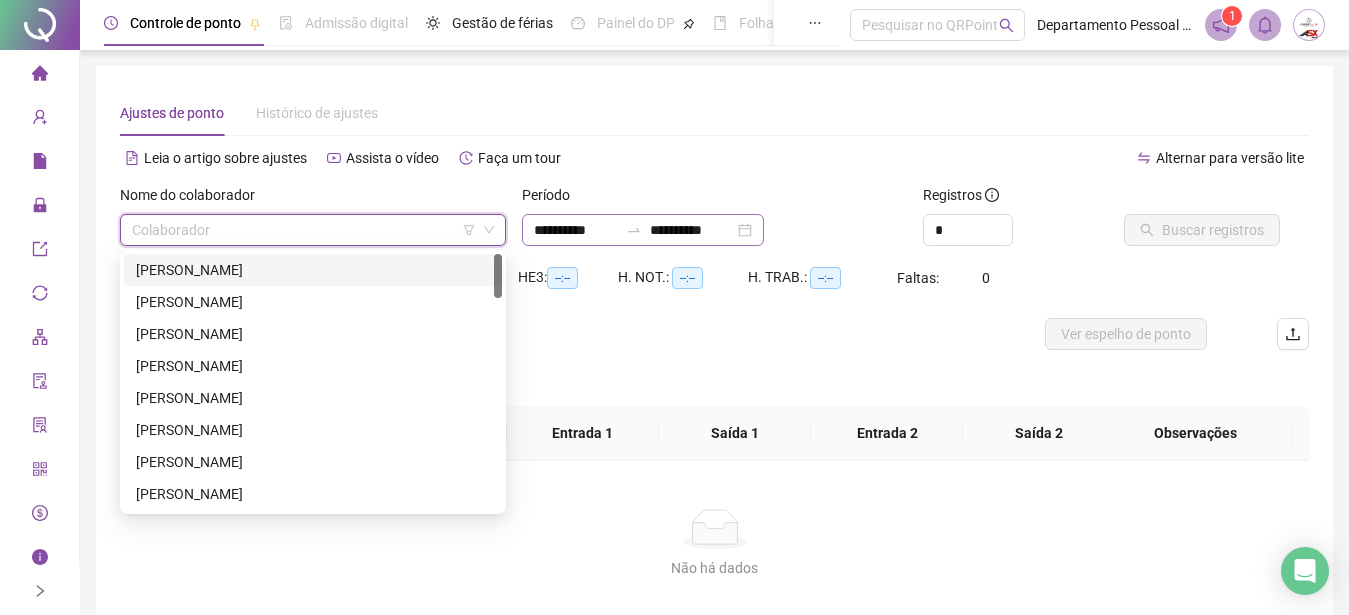 click on "**********" at bounding box center [643, 230] 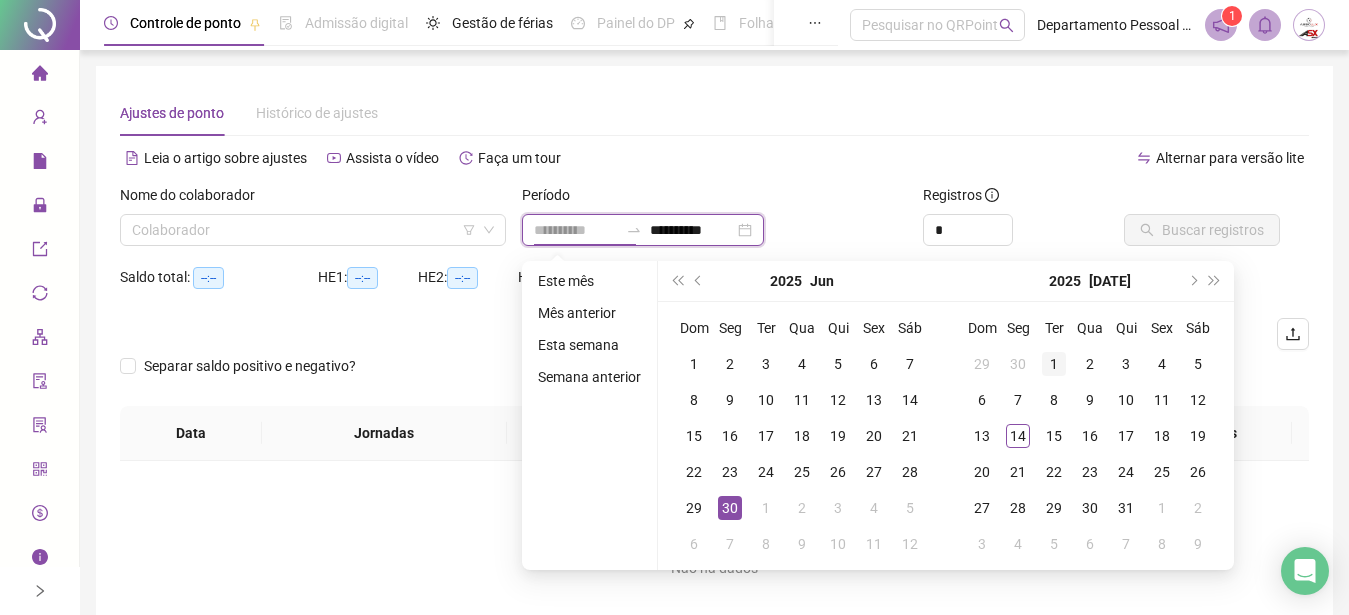 type on "**********" 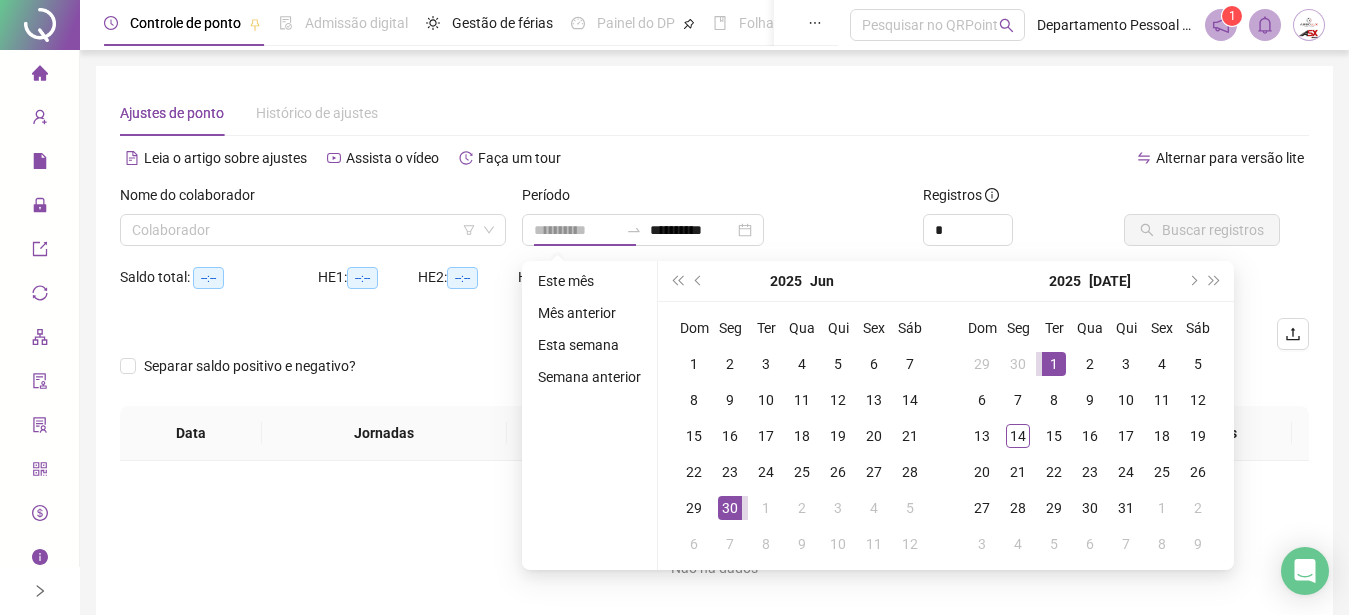 click on "1" at bounding box center [1054, 364] 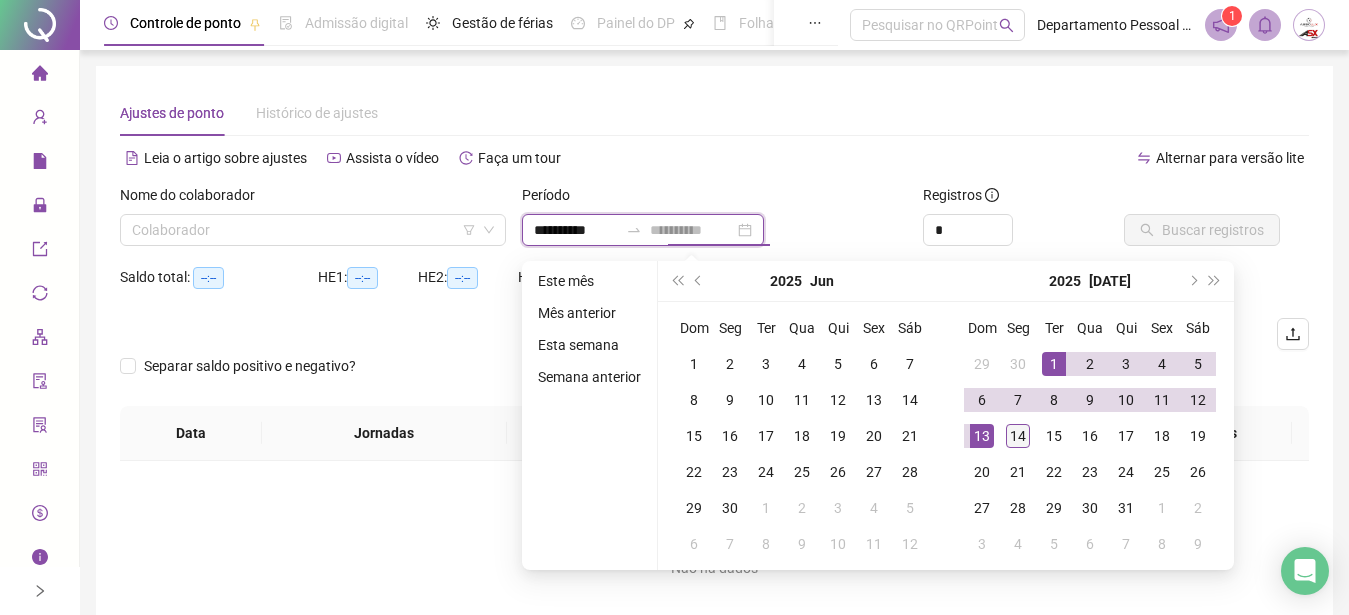 type on "**********" 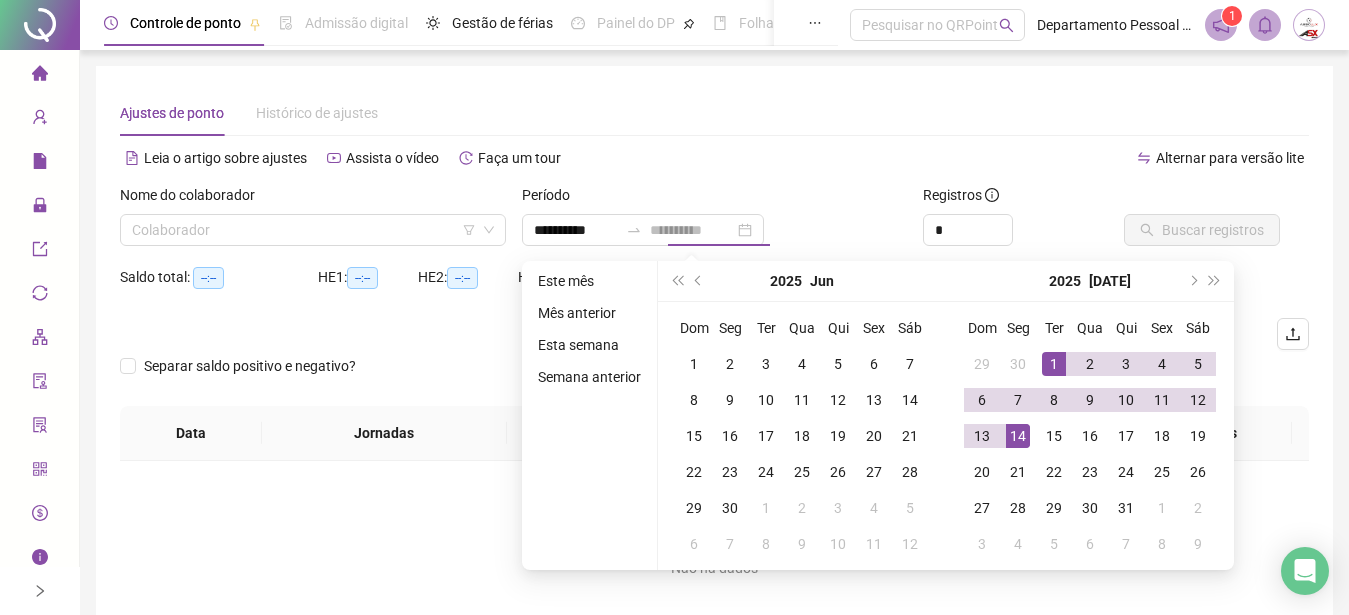 click on "14" at bounding box center [1018, 436] 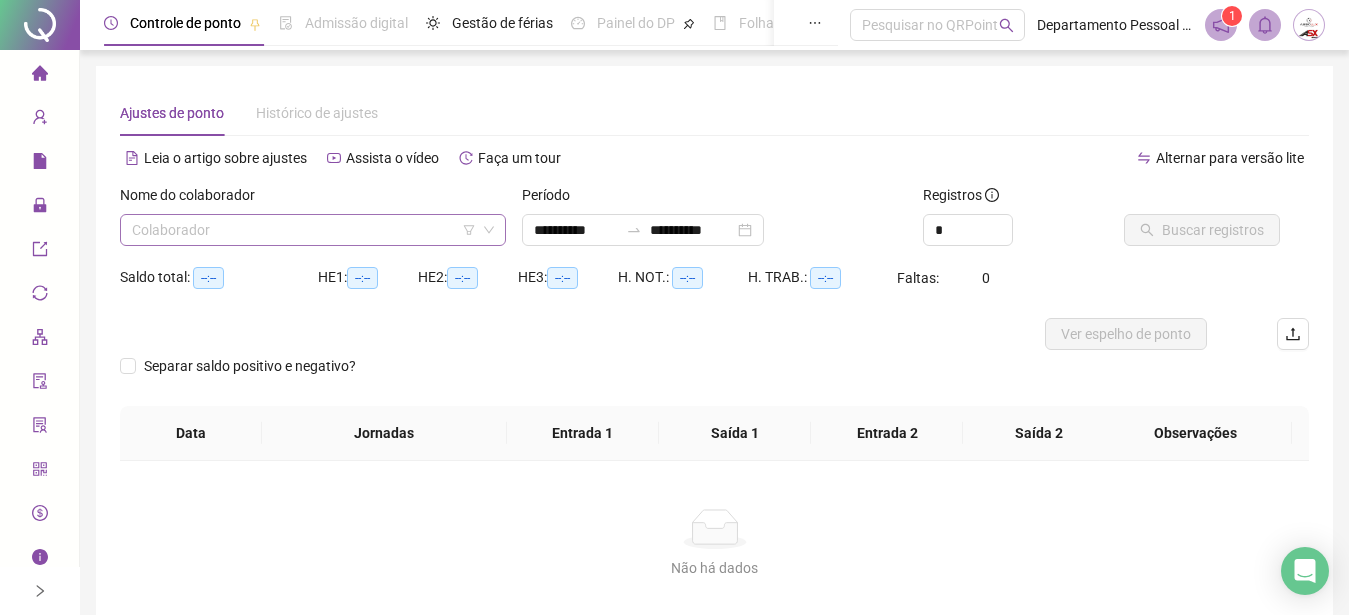 click at bounding box center (307, 230) 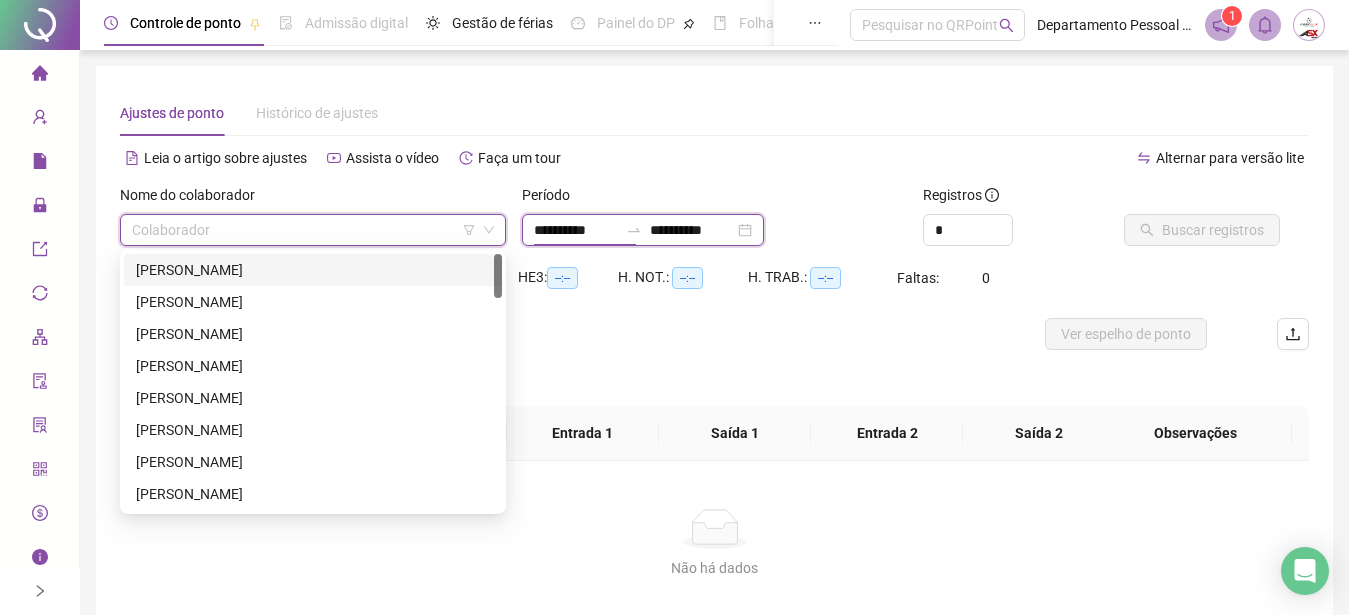 drag, startPoint x: 547, startPoint y: 230, endPoint x: 1038, endPoint y: 406, distance: 521.5908 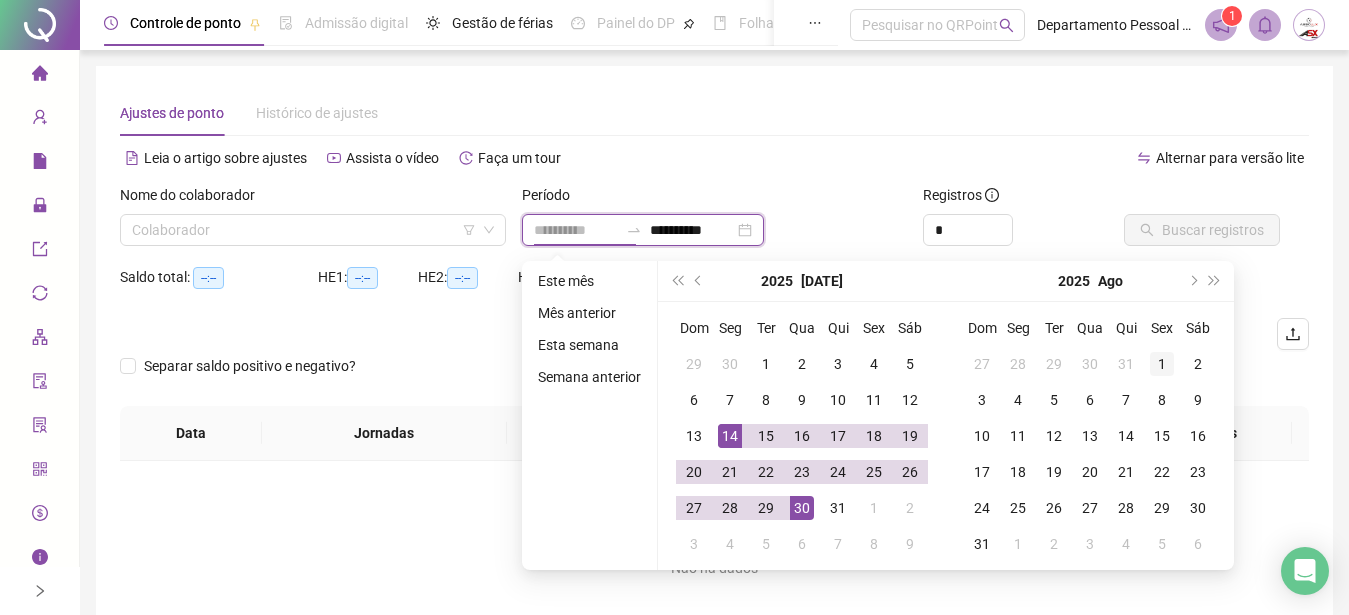 type on "**********" 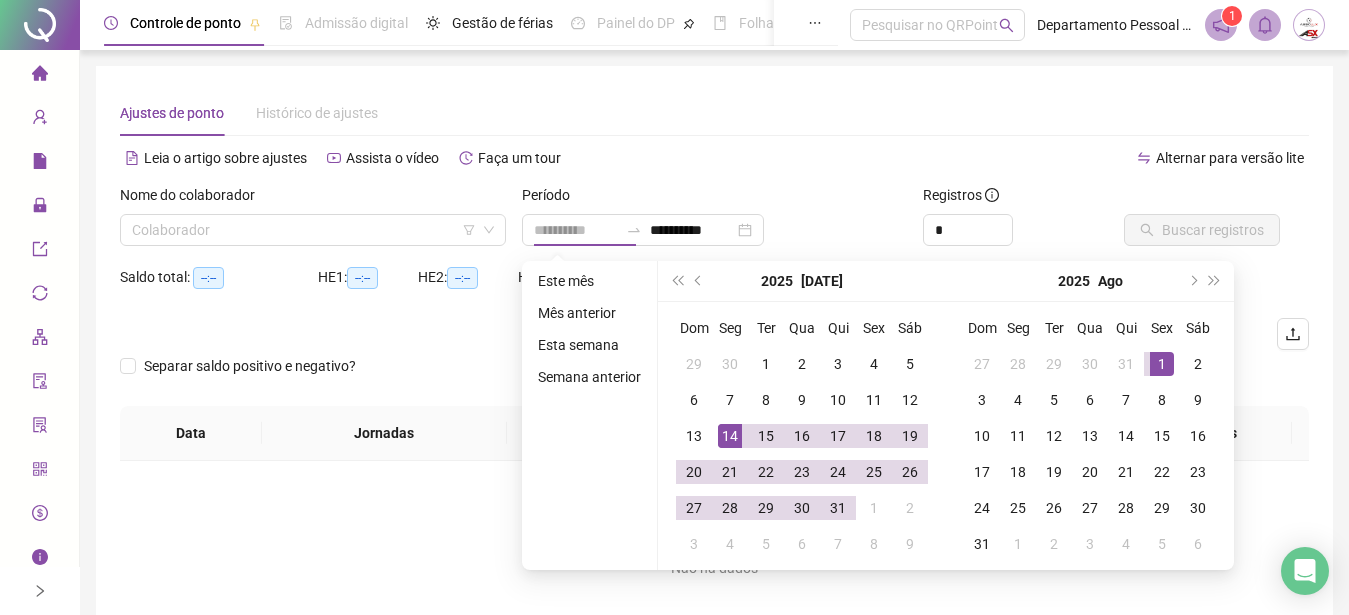click on "1" at bounding box center [1162, 364] 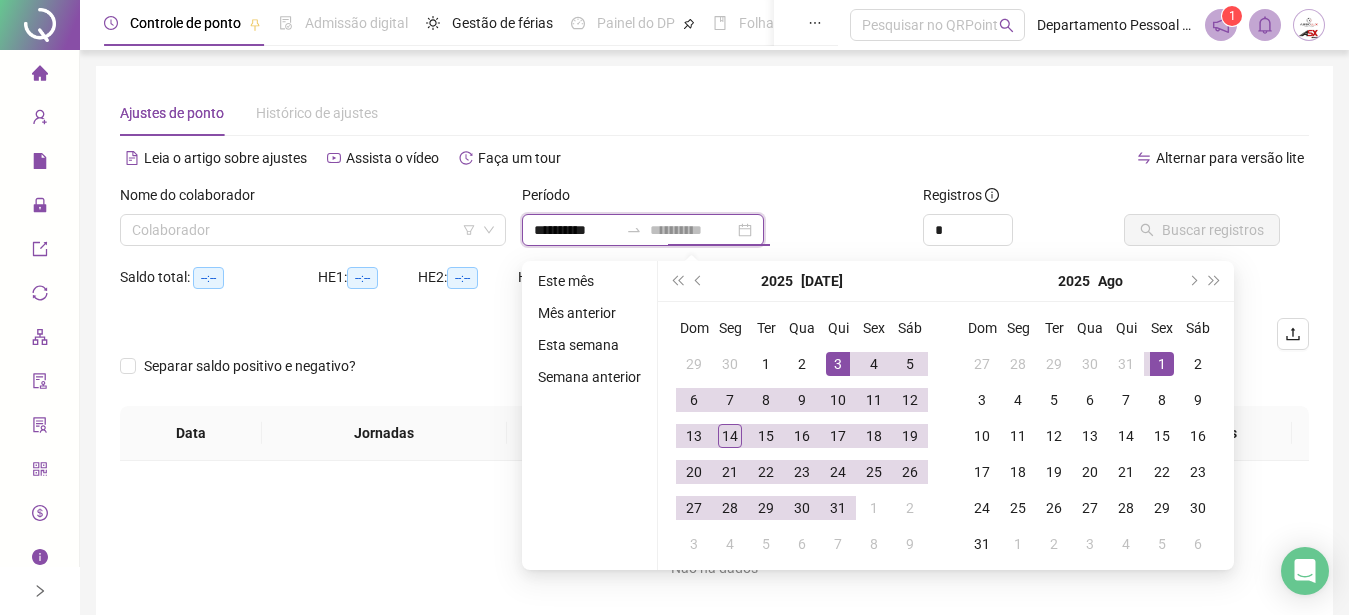 type on "**********" 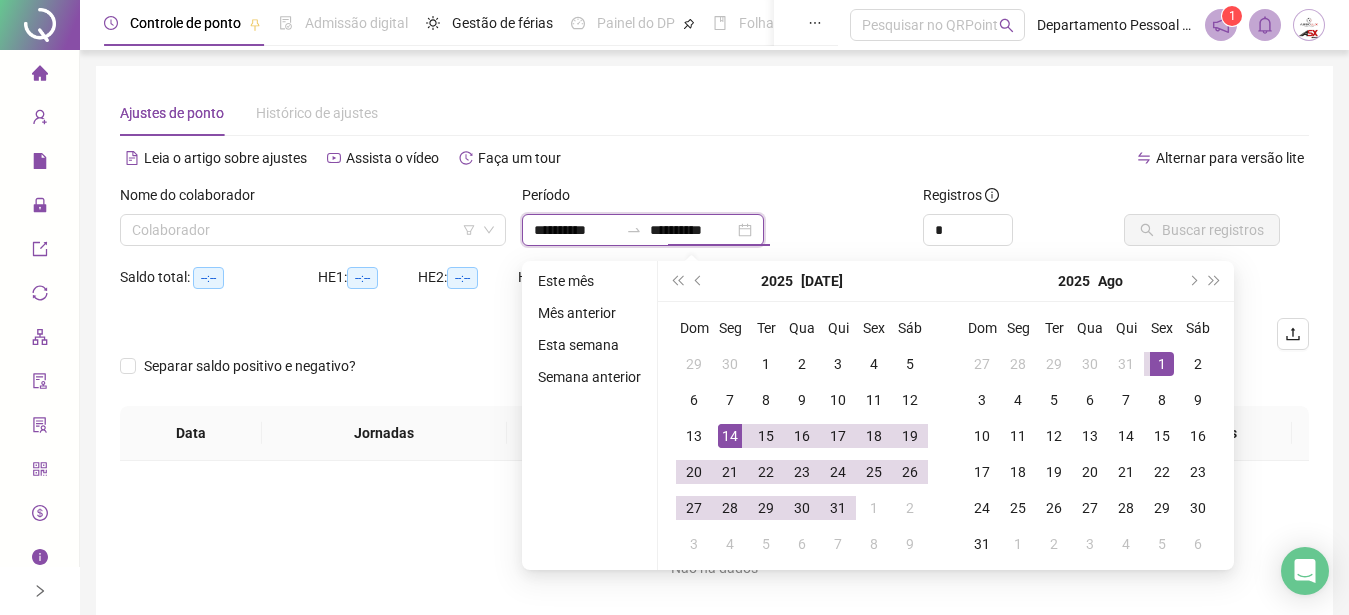 click on "**********" at bounding box center [576, 230] 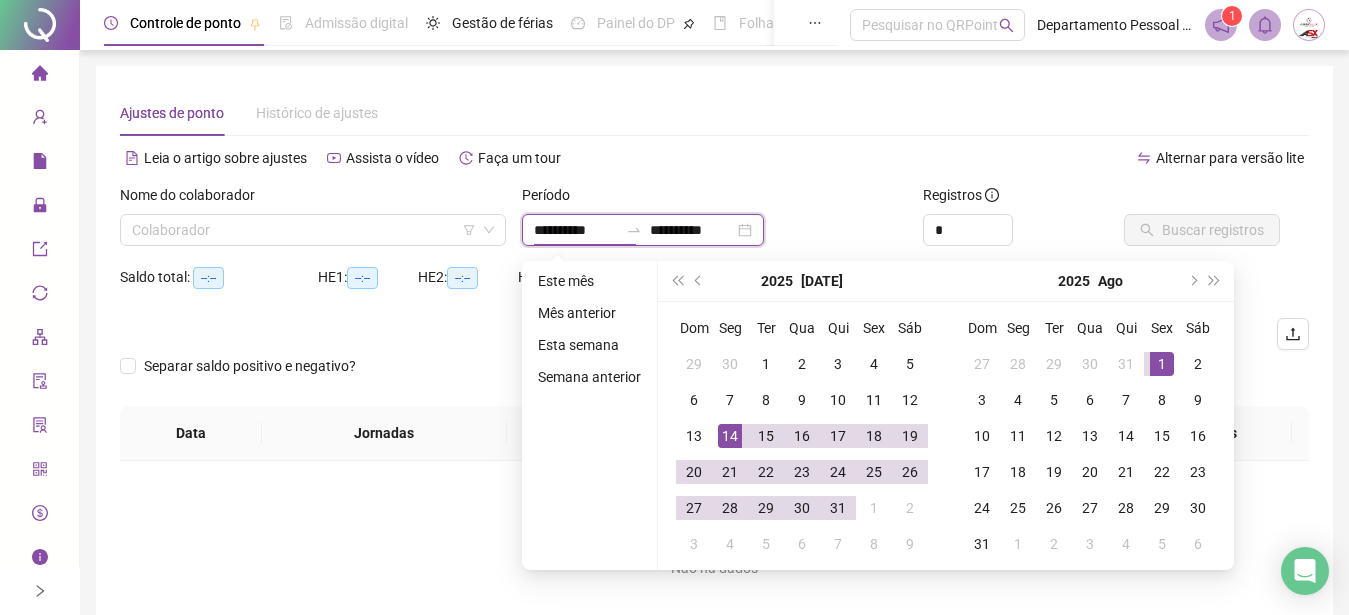 type on "**********" 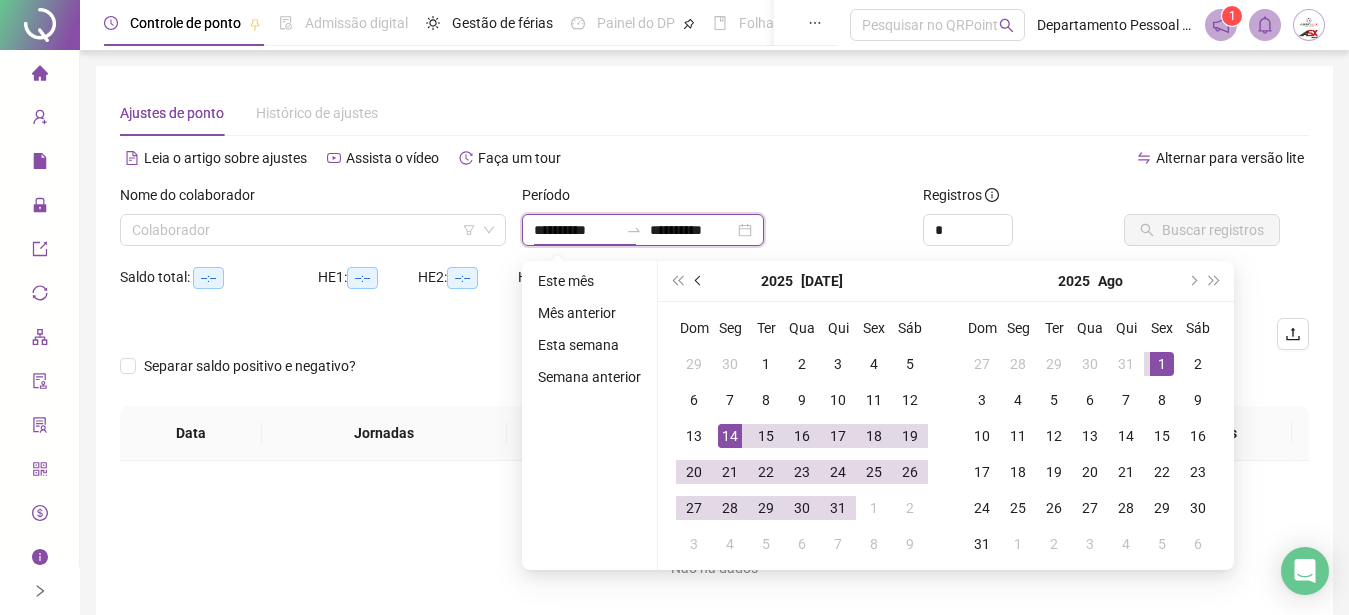 type on "**********" 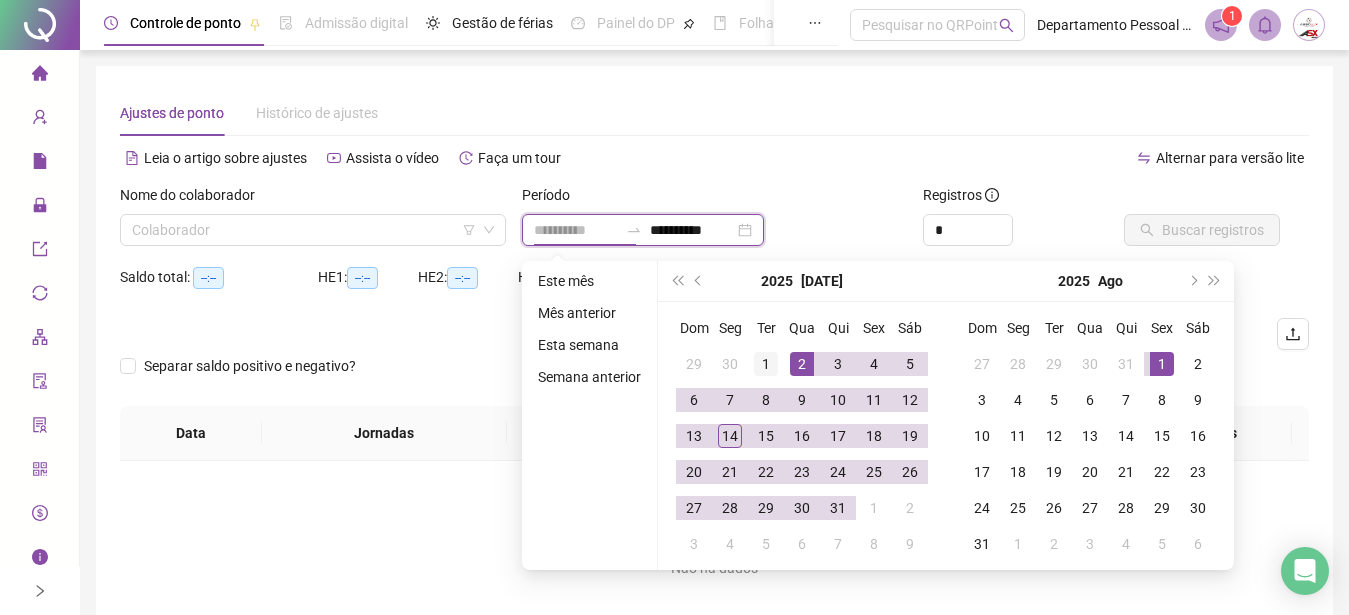 type on "**********" 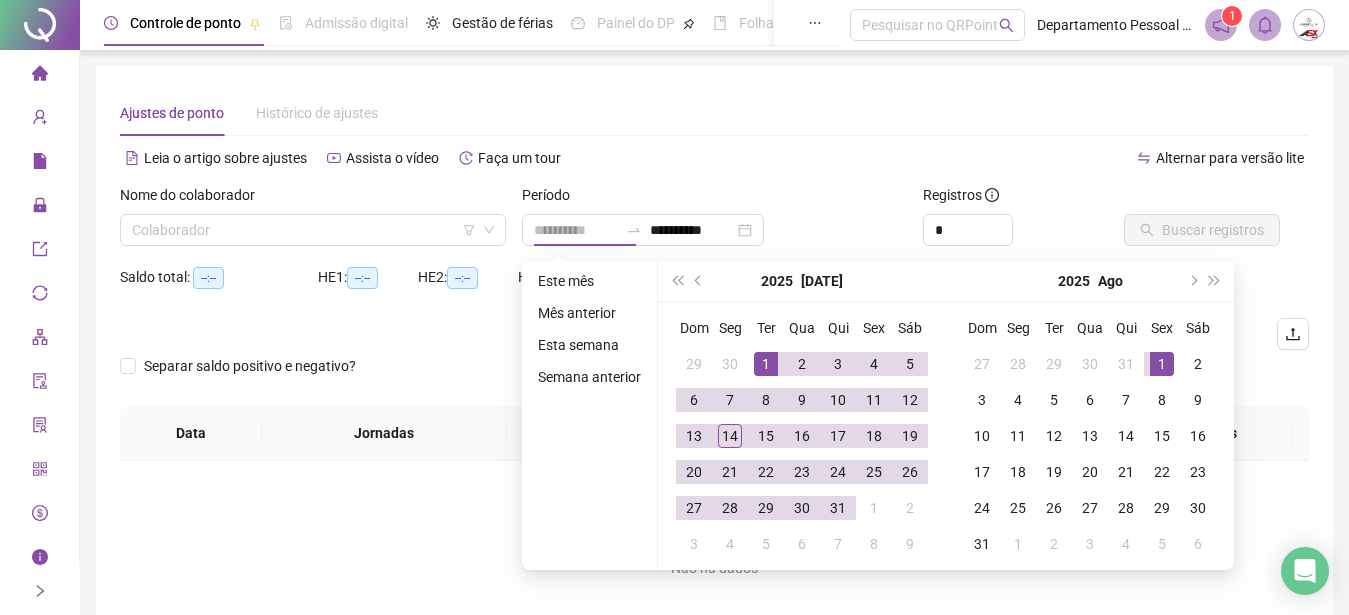 click on "1" at bounding box center (766, 364) 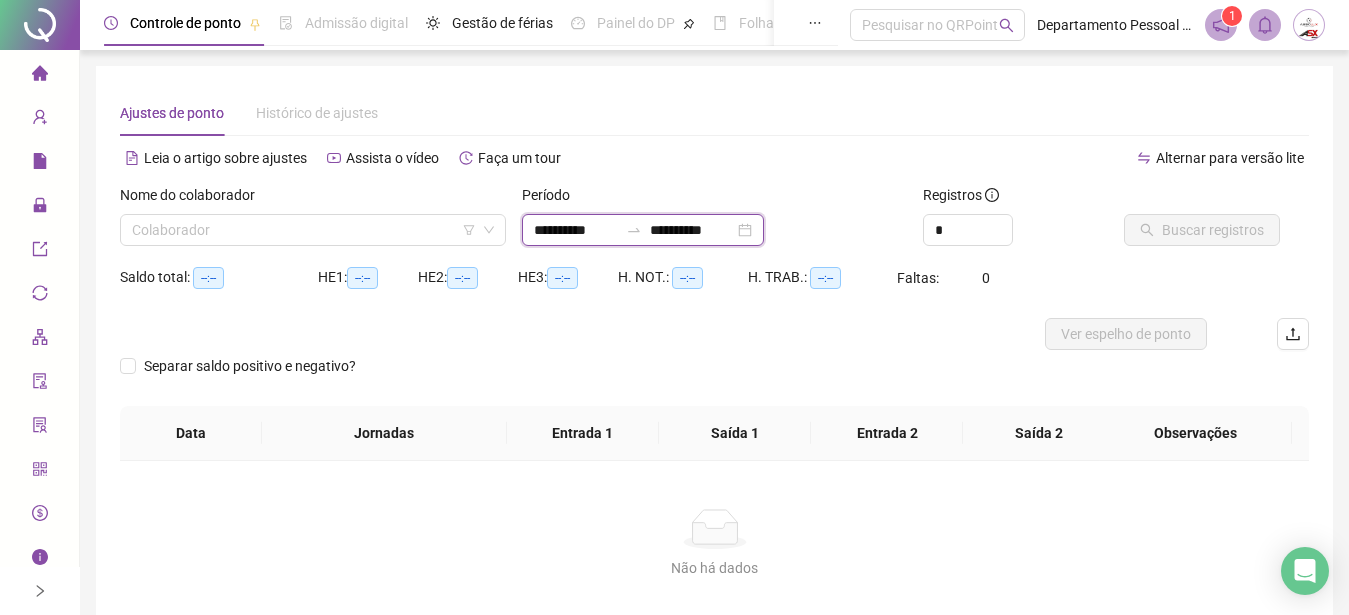 click on "**********" at bounding box center (692, 230) 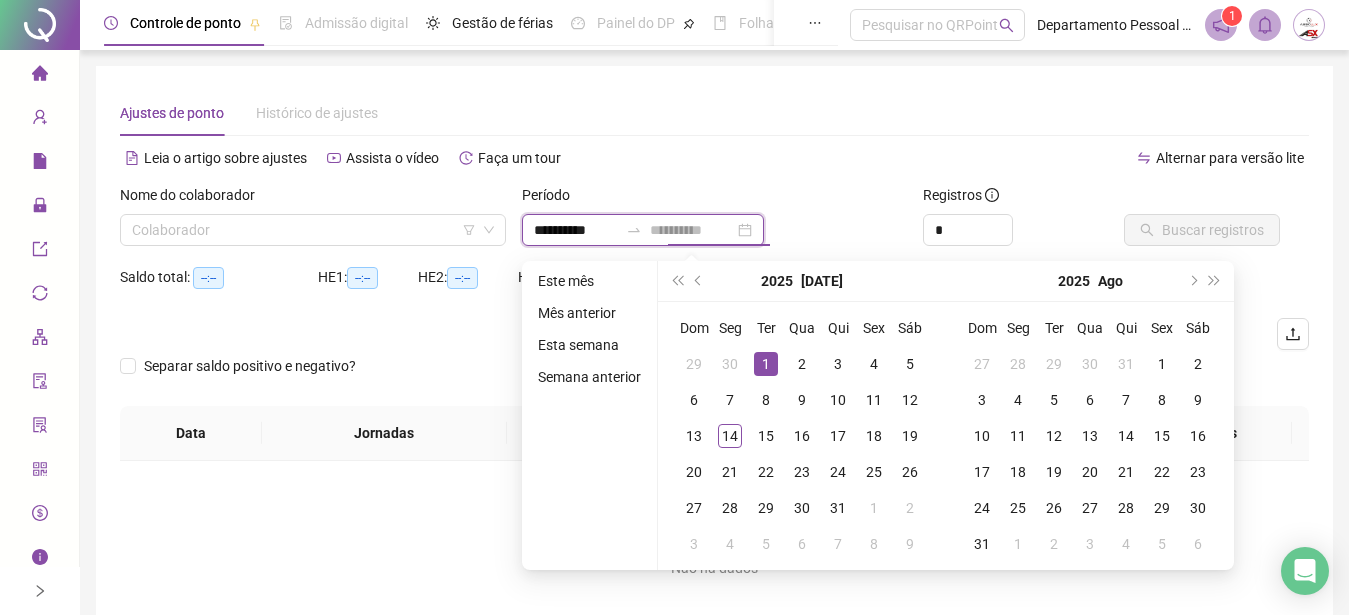 type on "**********" 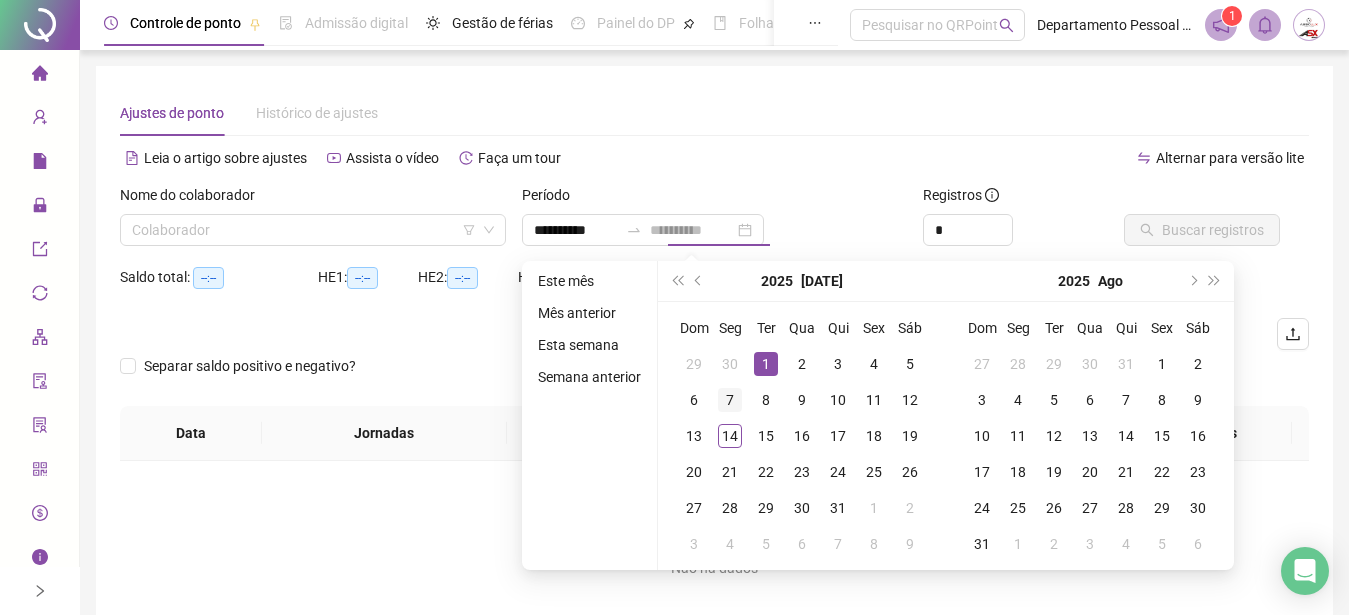 drag, startPoint x: 761, startPoint y: 363, endPoint x: 739, endPoint y: 403, distance: 45.65085 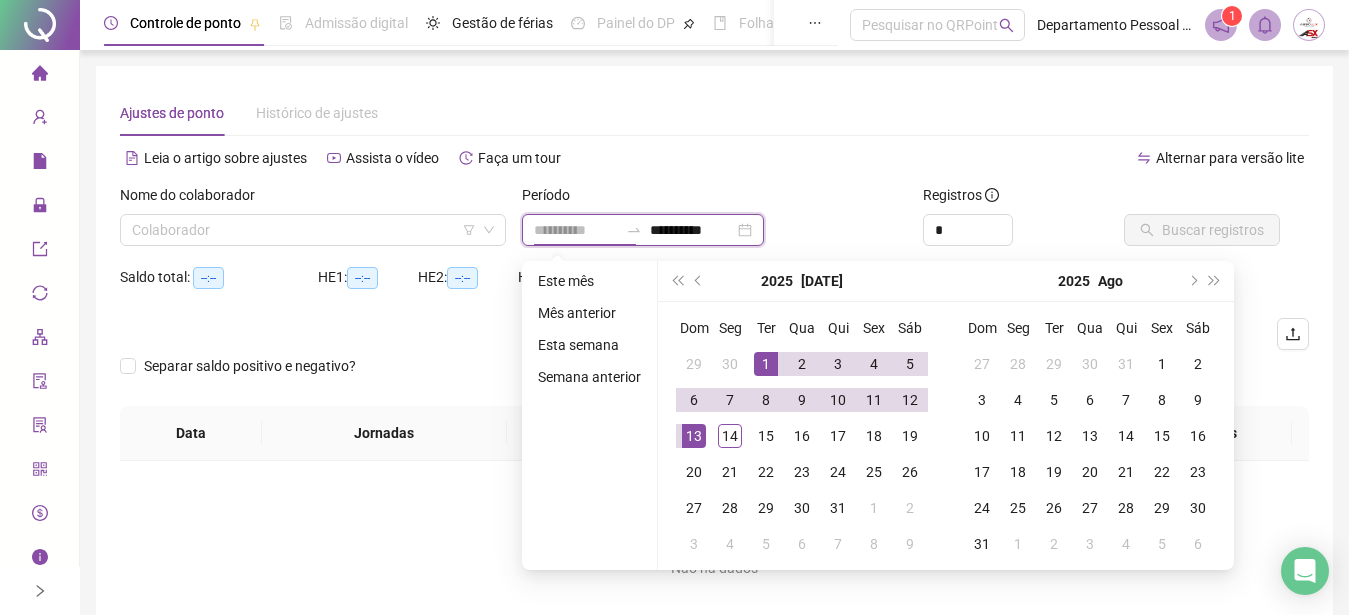 type on "**********" 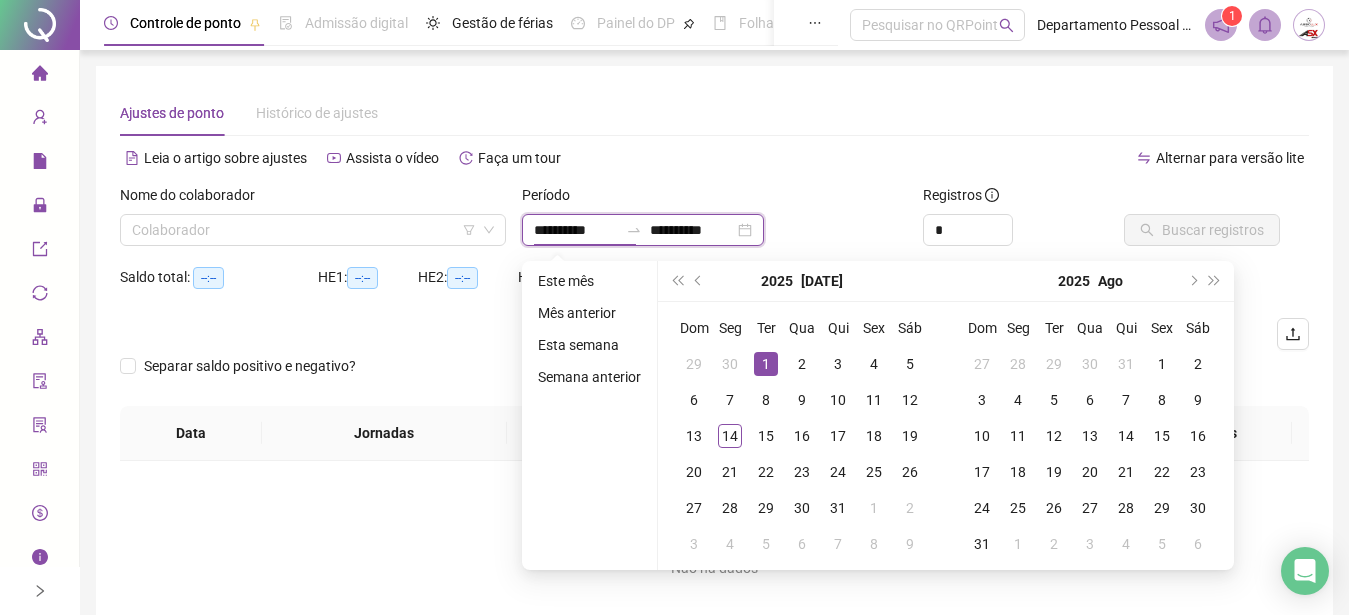 drag, startPoint x: 628, startPoint y: 235, endPoint x: 599, endPoint y: 229, distance: 29.614185 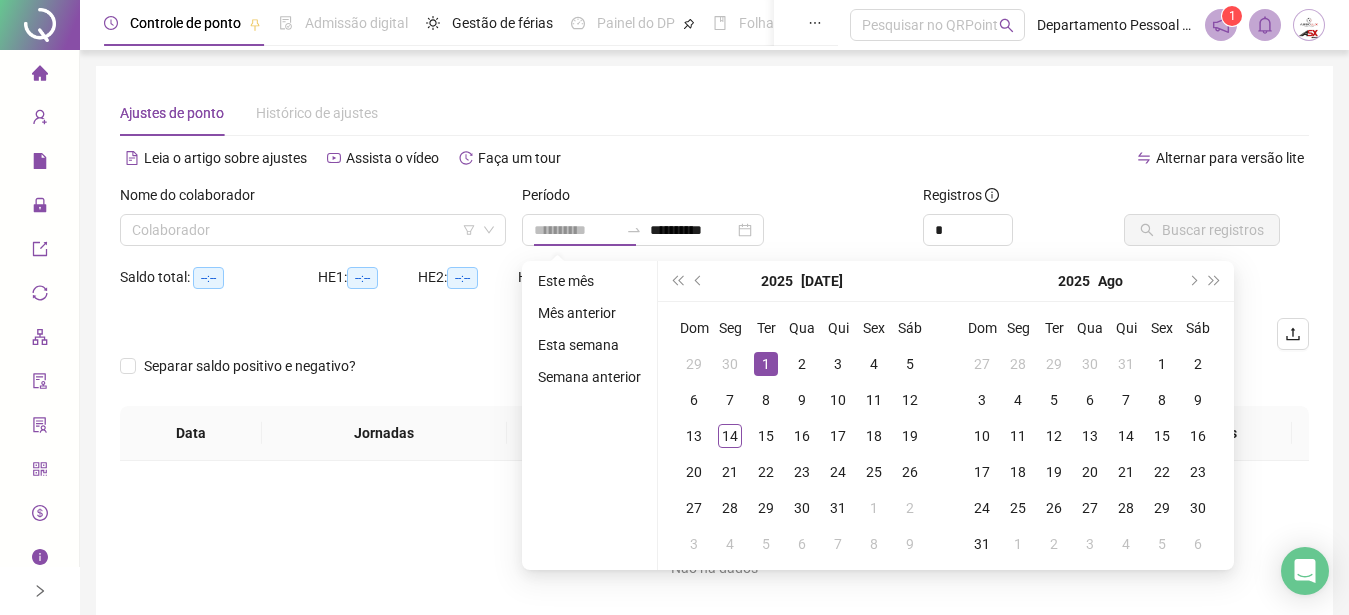 click on "1" at bounding box center (766, 364) 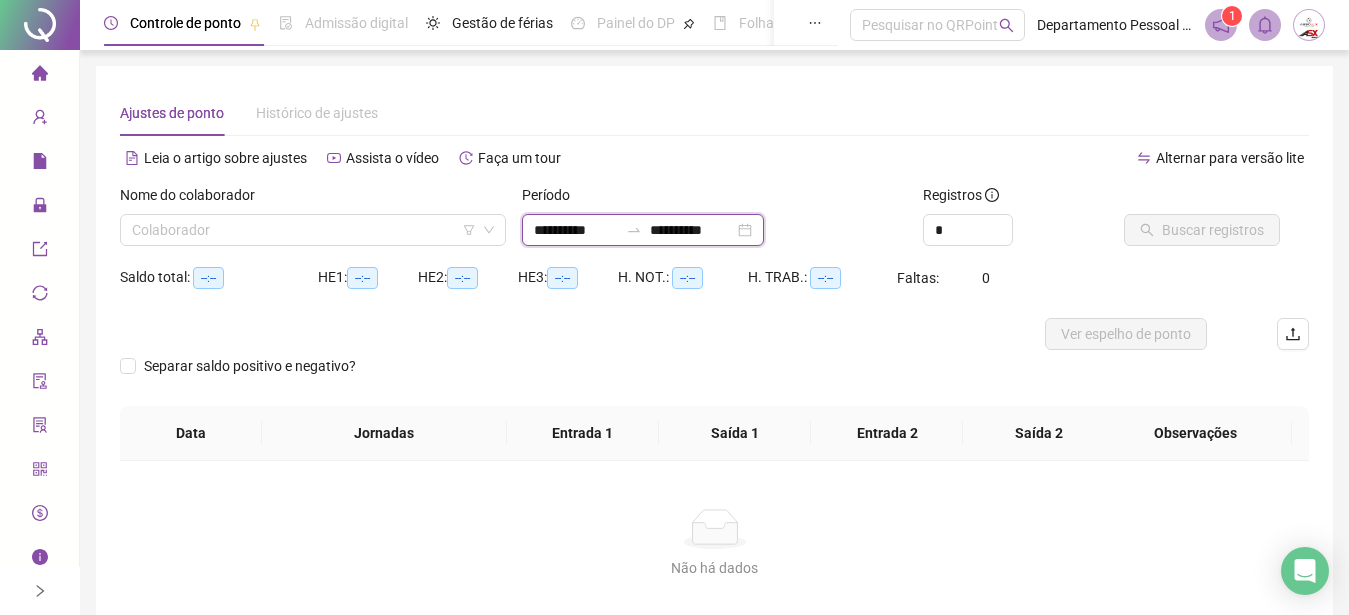 click on "**********" at bounding box center [692, 230] 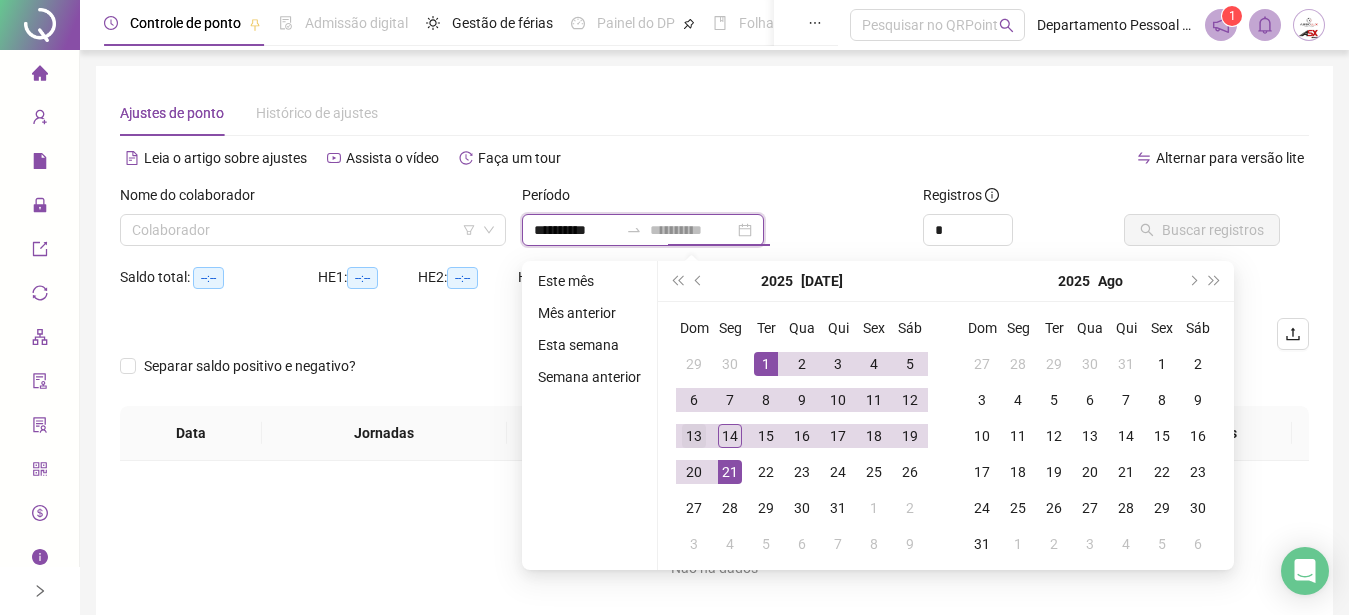 type on "**********" 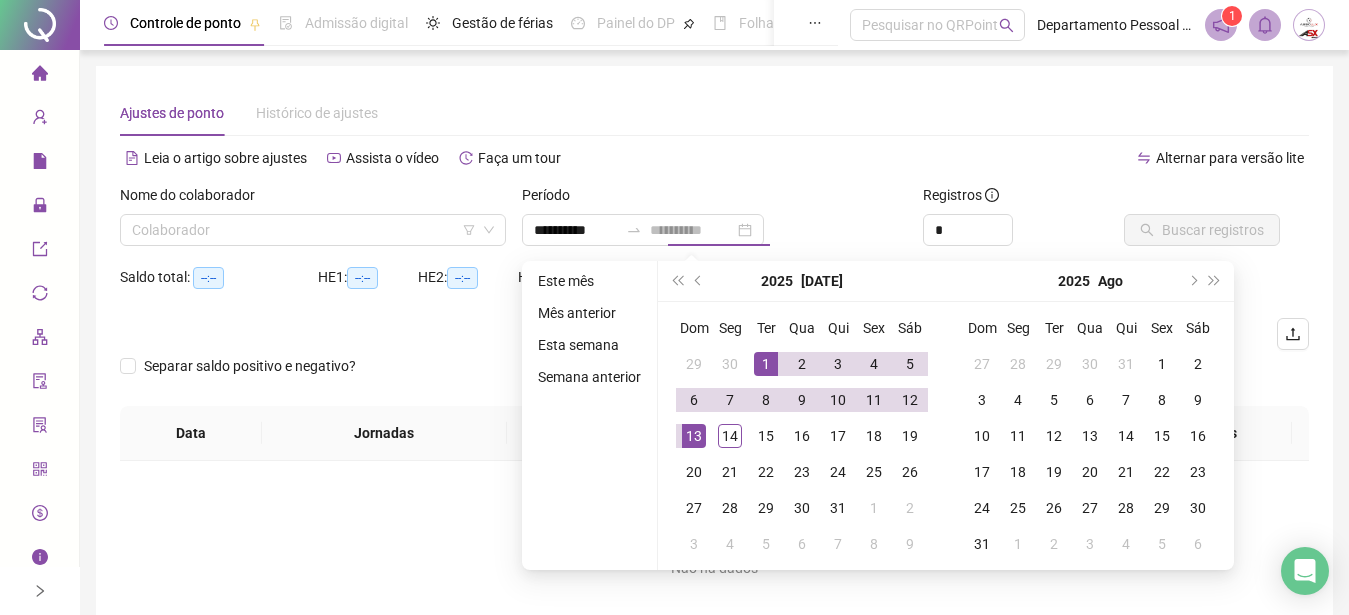 click on "13" at bounding box center (694, 436) 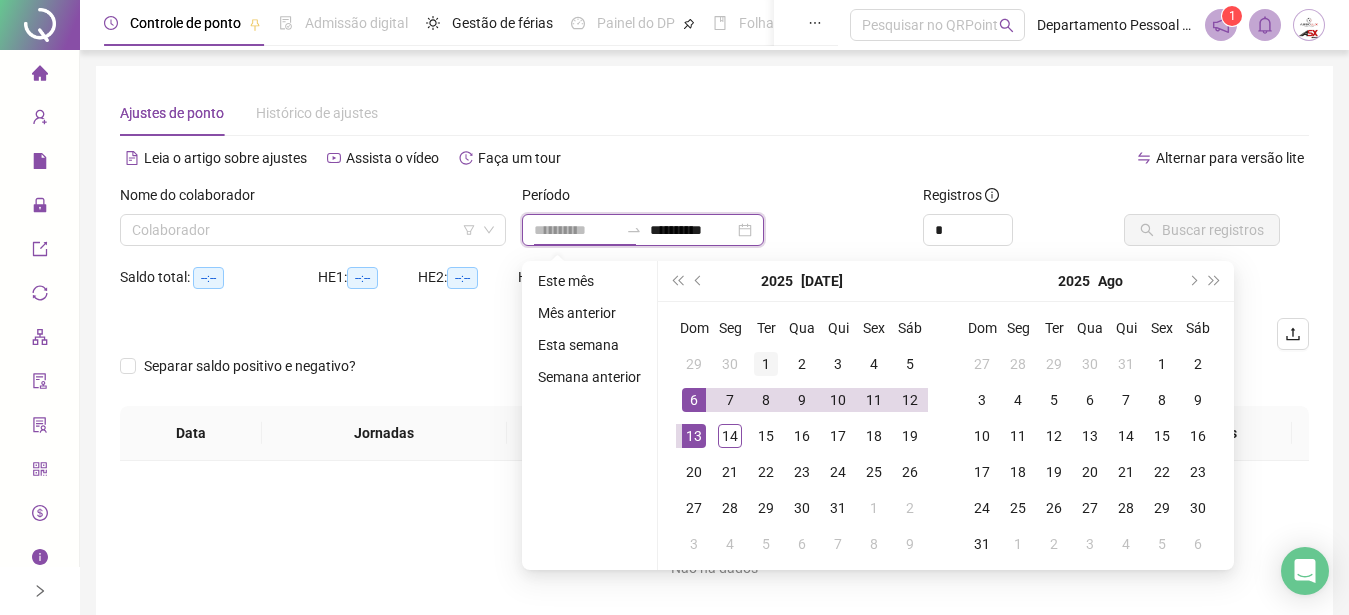 type on "**********" 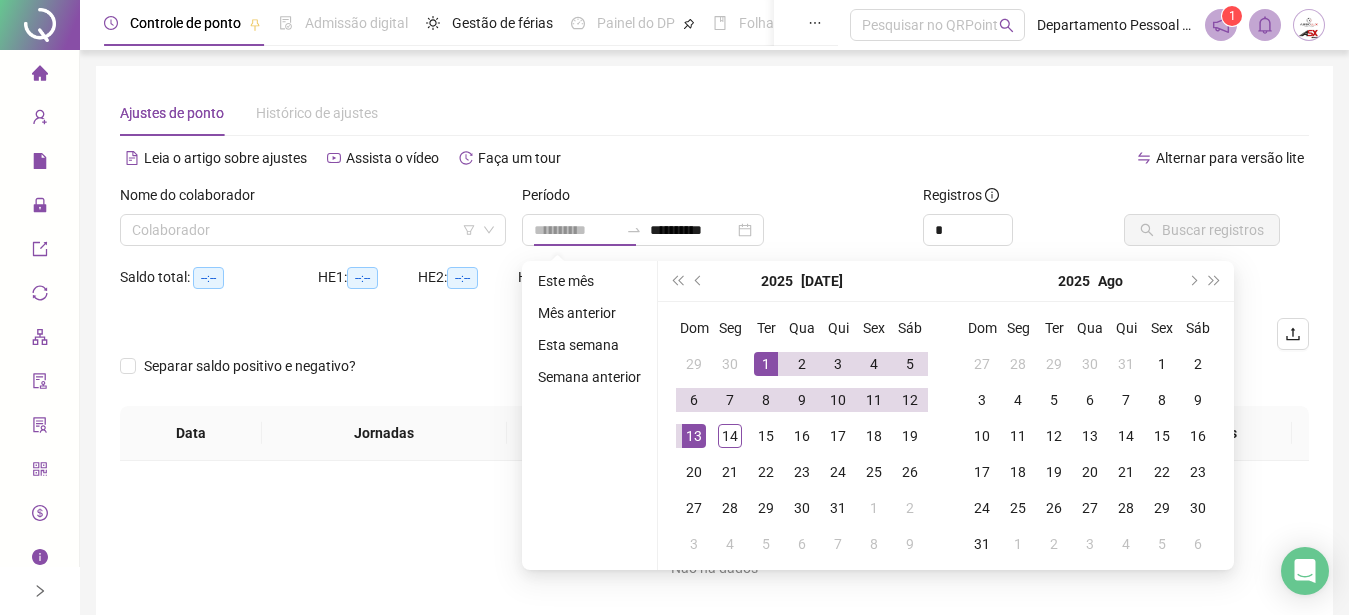 click on "1" at bounding box center (766, 364) 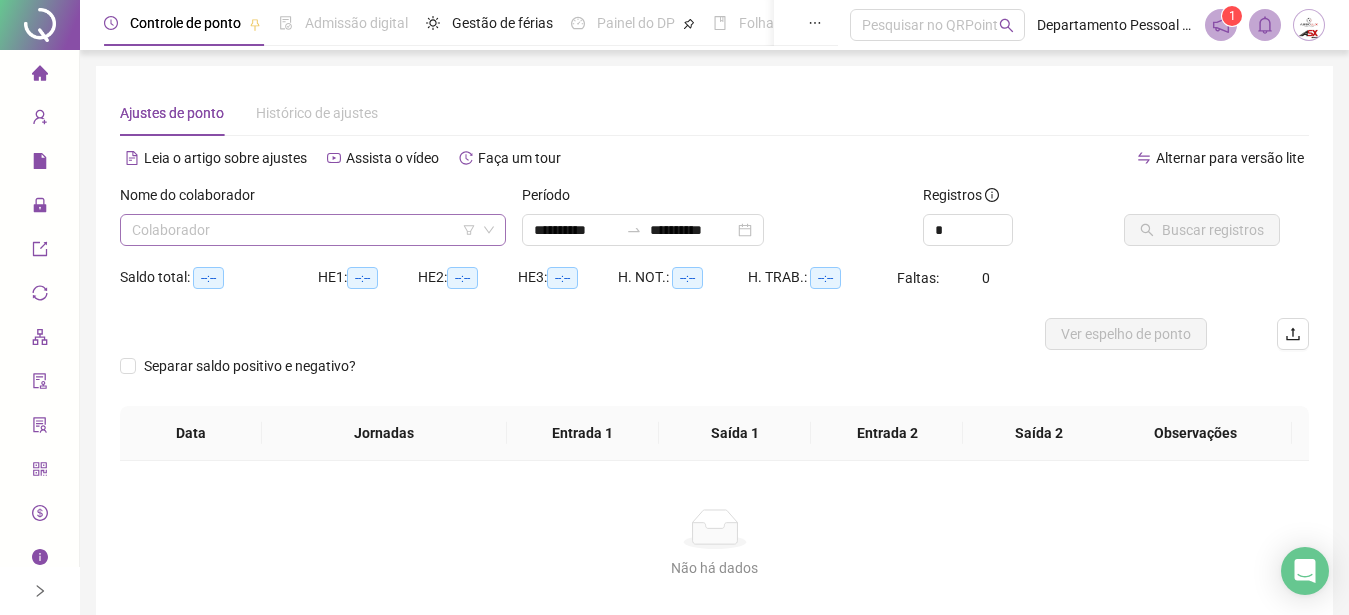 click at bounding box center [307, 230] 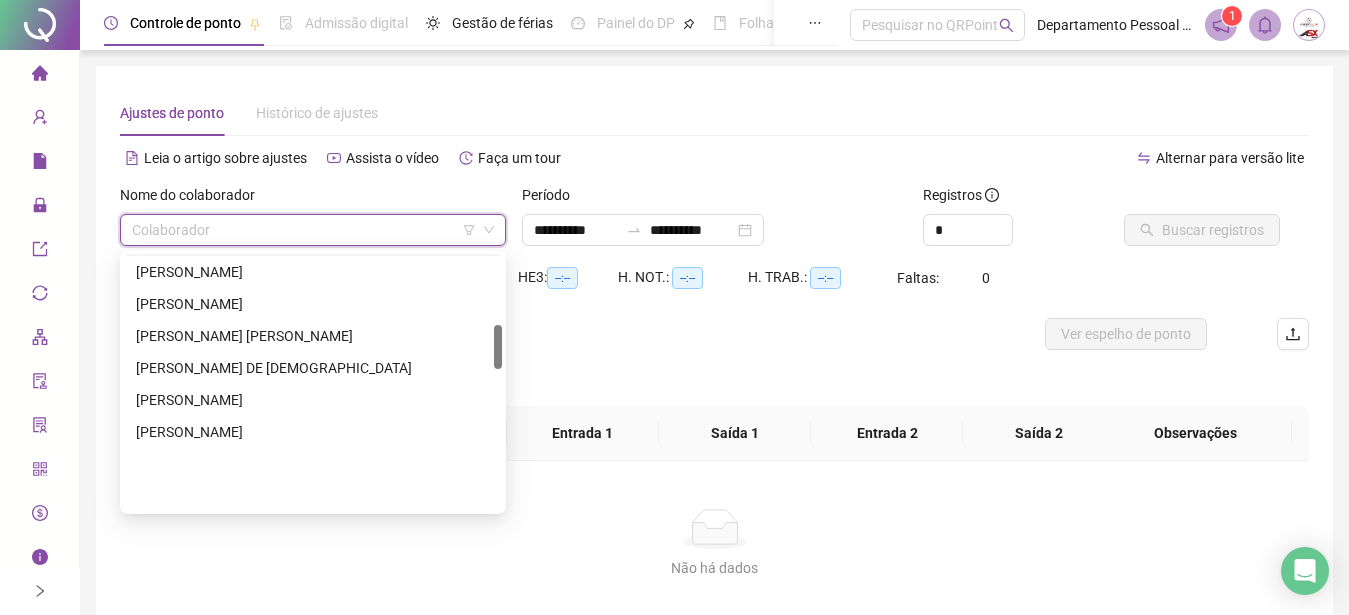 scroll, scrollTop: 408, scrollLeft: 0, axis: vertical 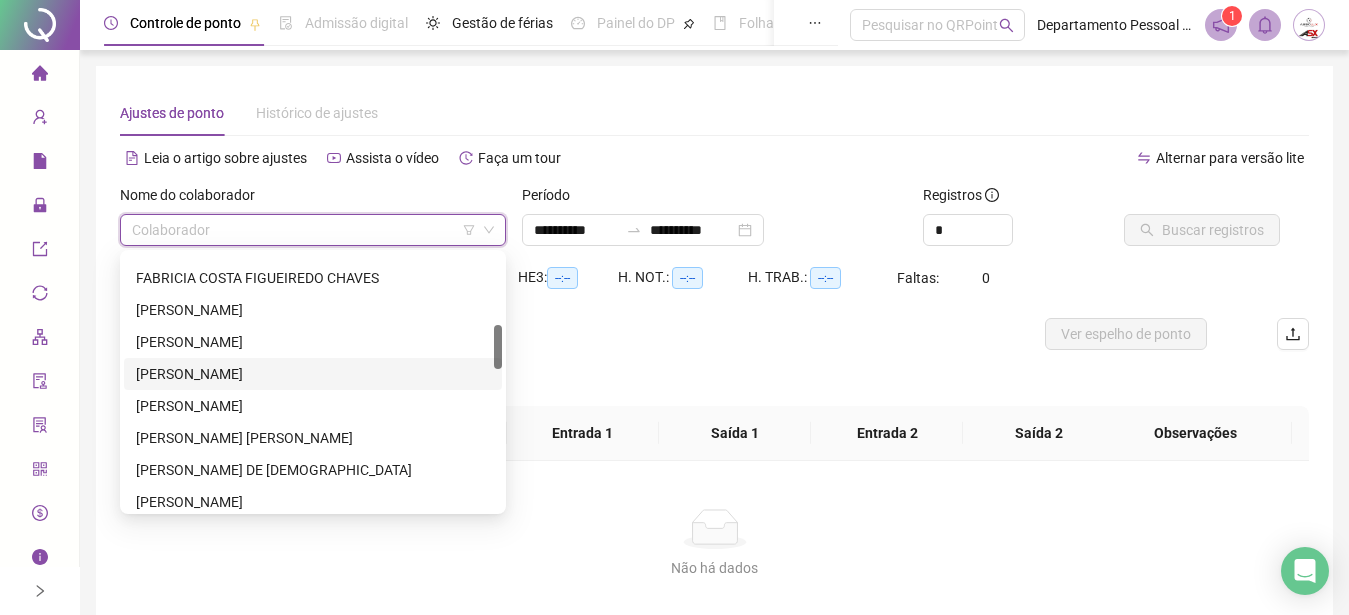 click on "HUDSON DOS  SANTOS ALVES" at bounding box center (313, 374) 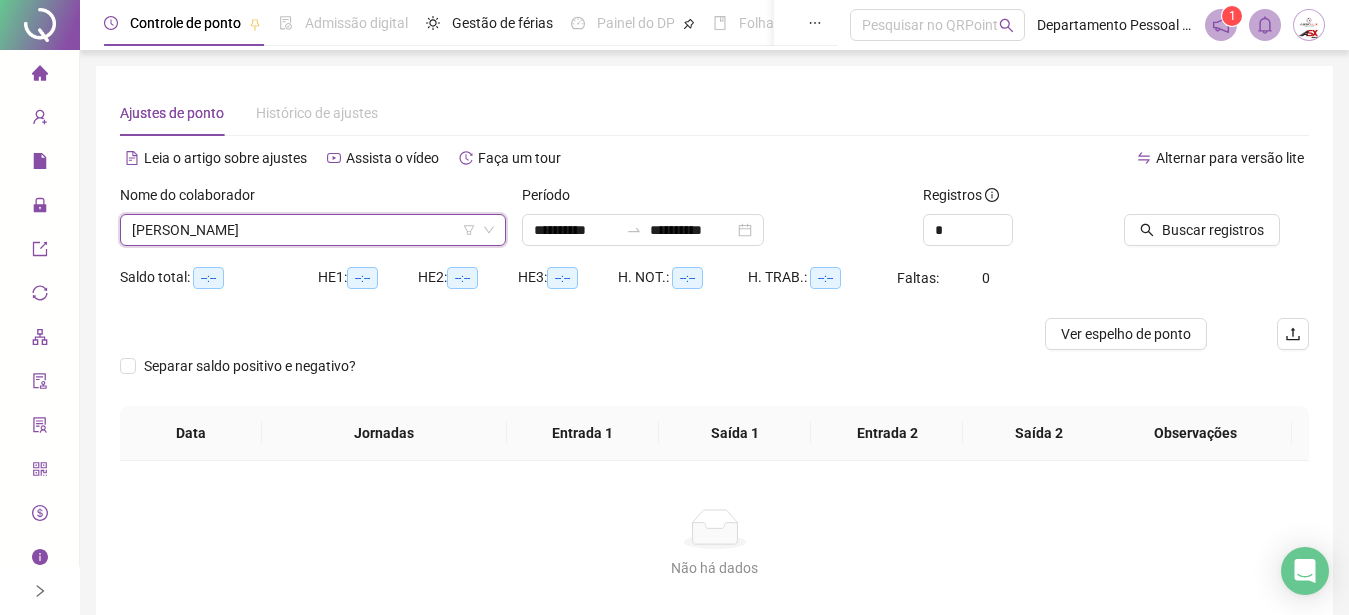 click at bounding box center [1191, 199] 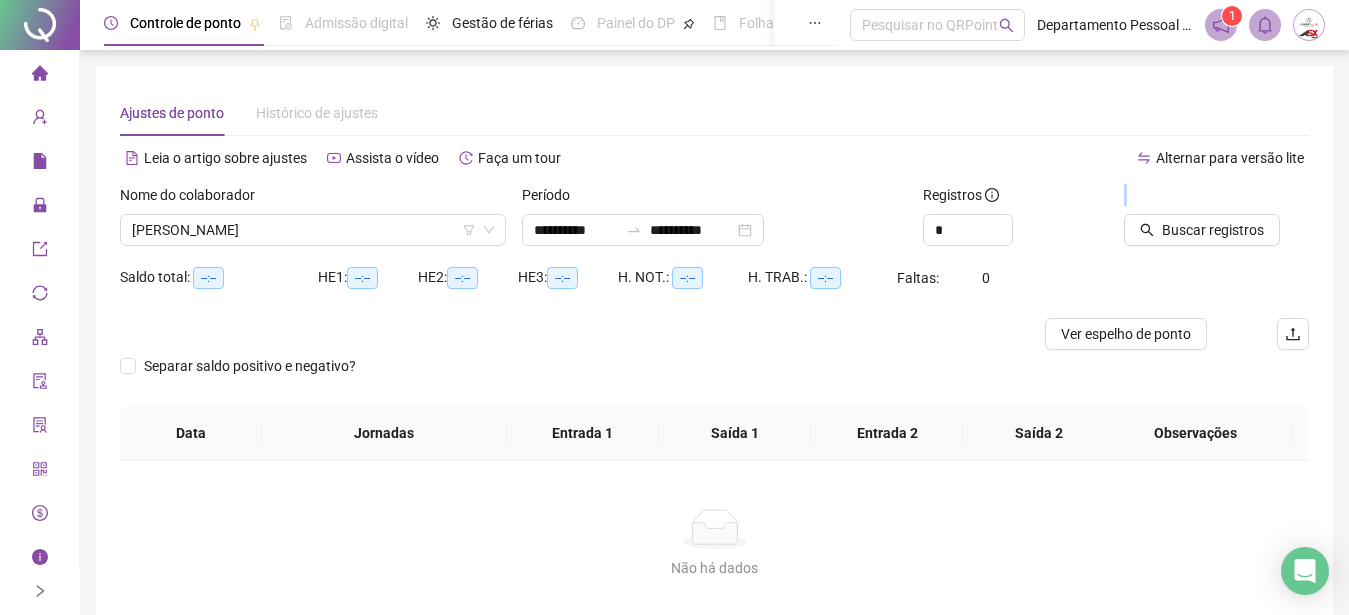 click at bounding box center (1191, 199) 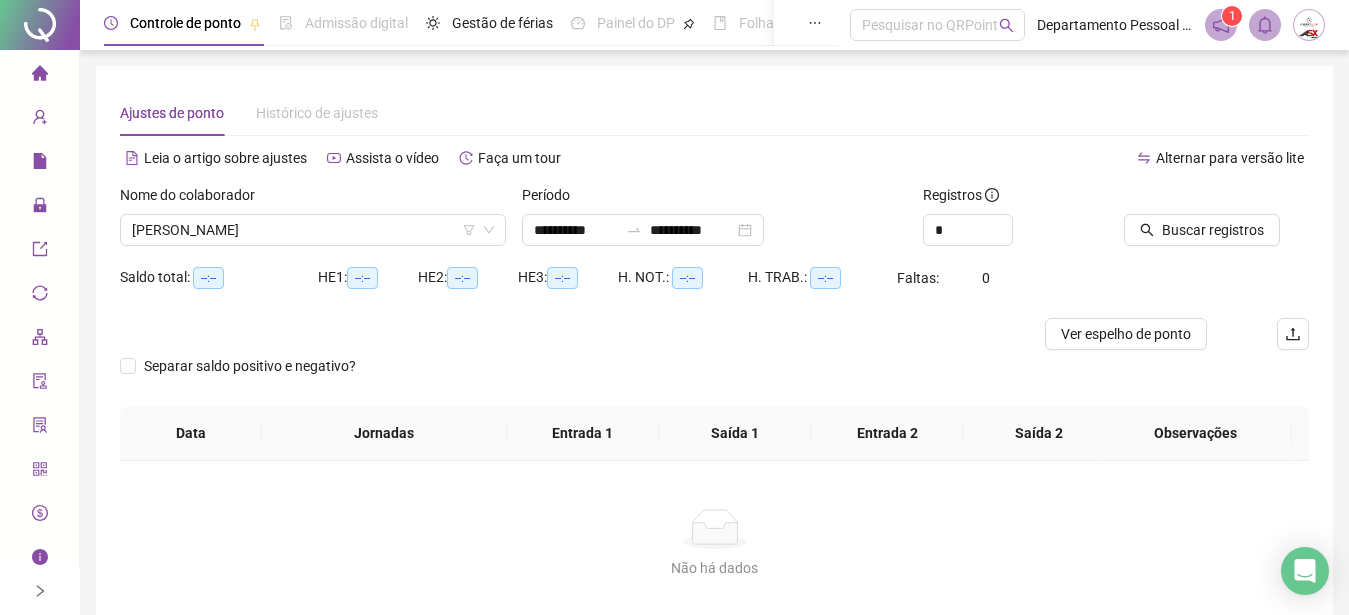 click at bounding box center [1191, 199] 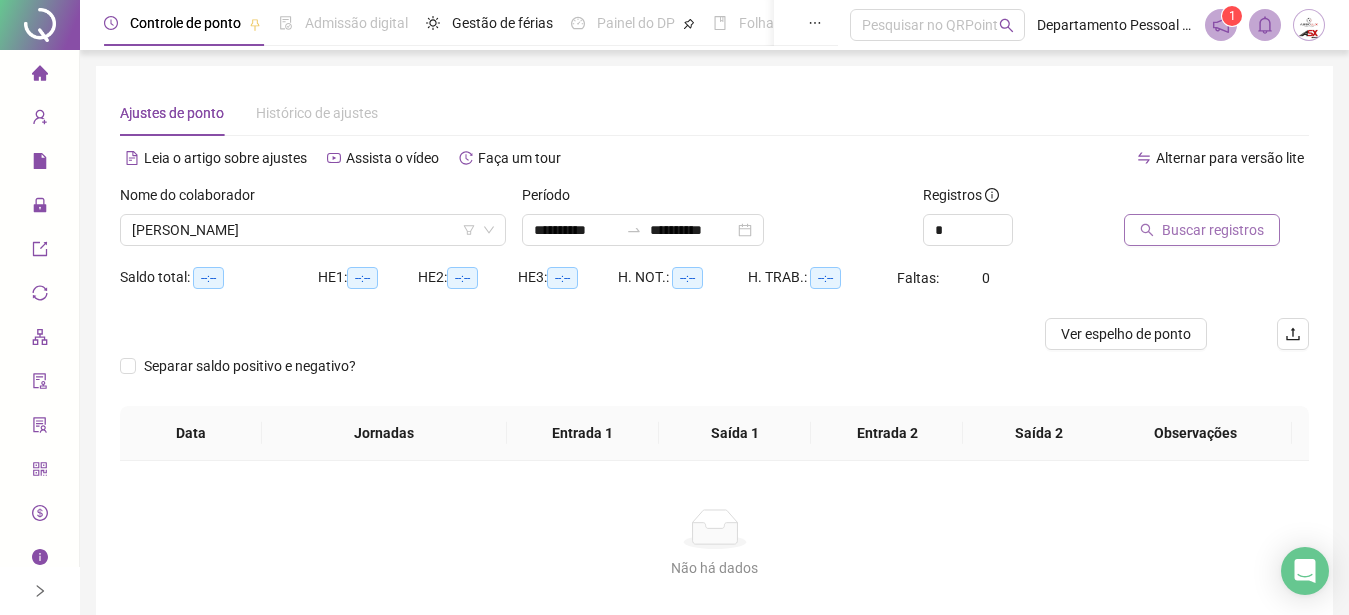 click 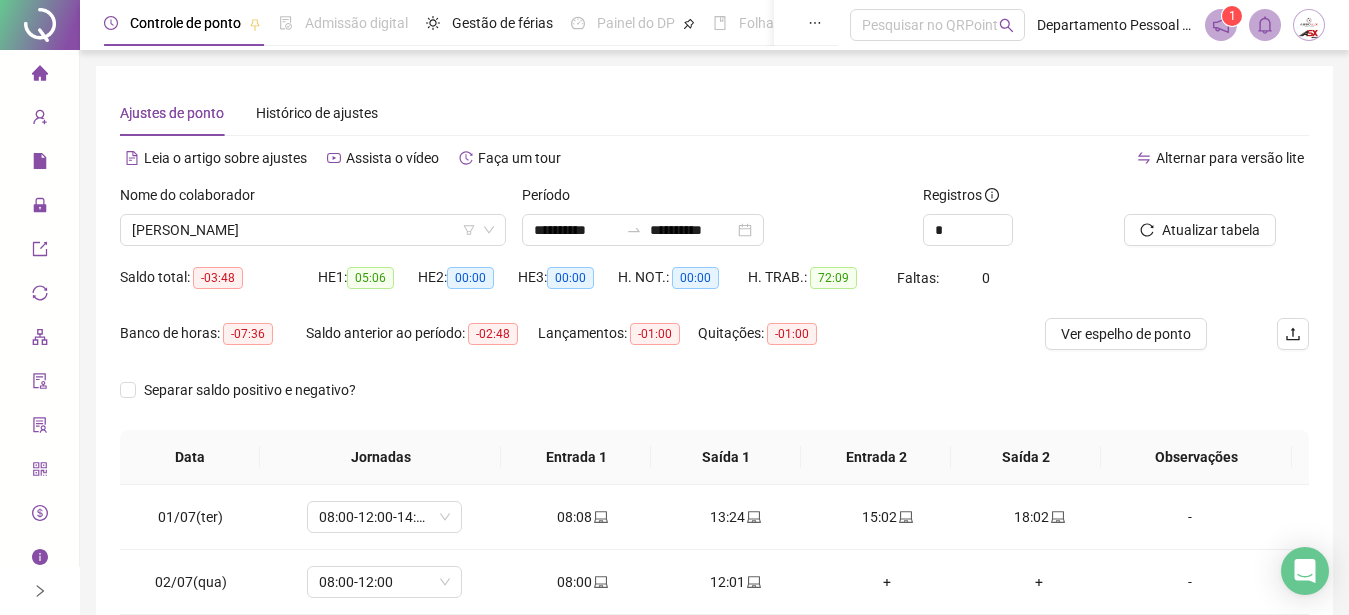 scroll, scrollTop: 306, scrollLeft: 0, axis: vertical 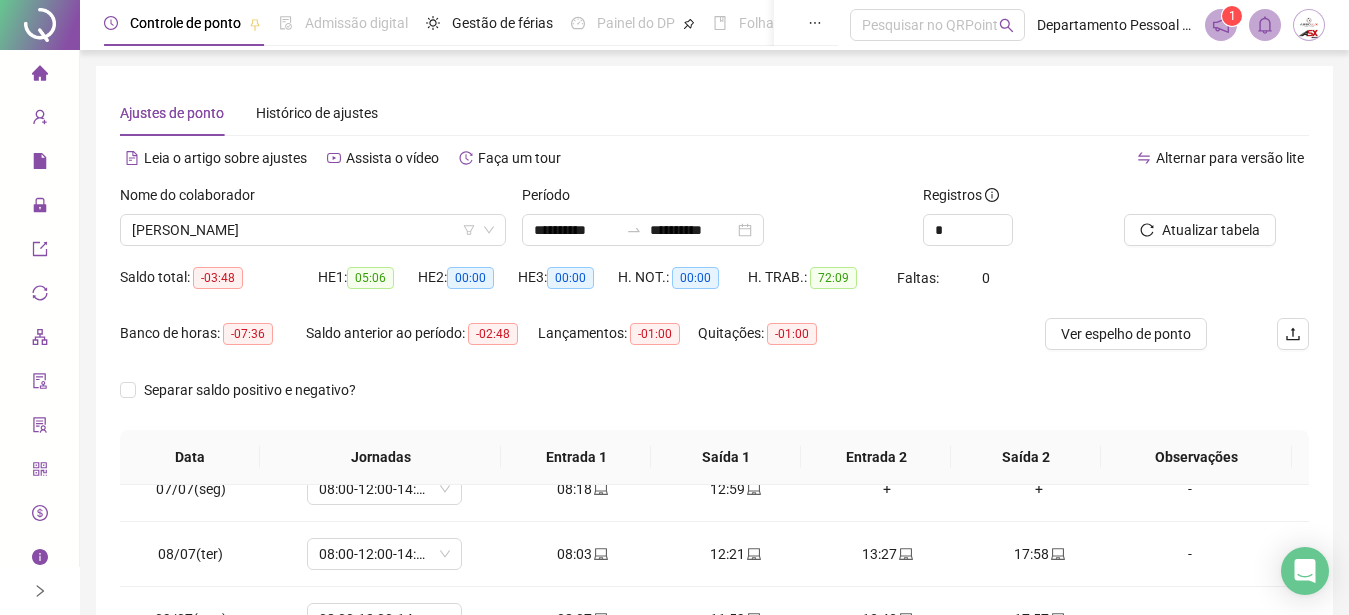 click 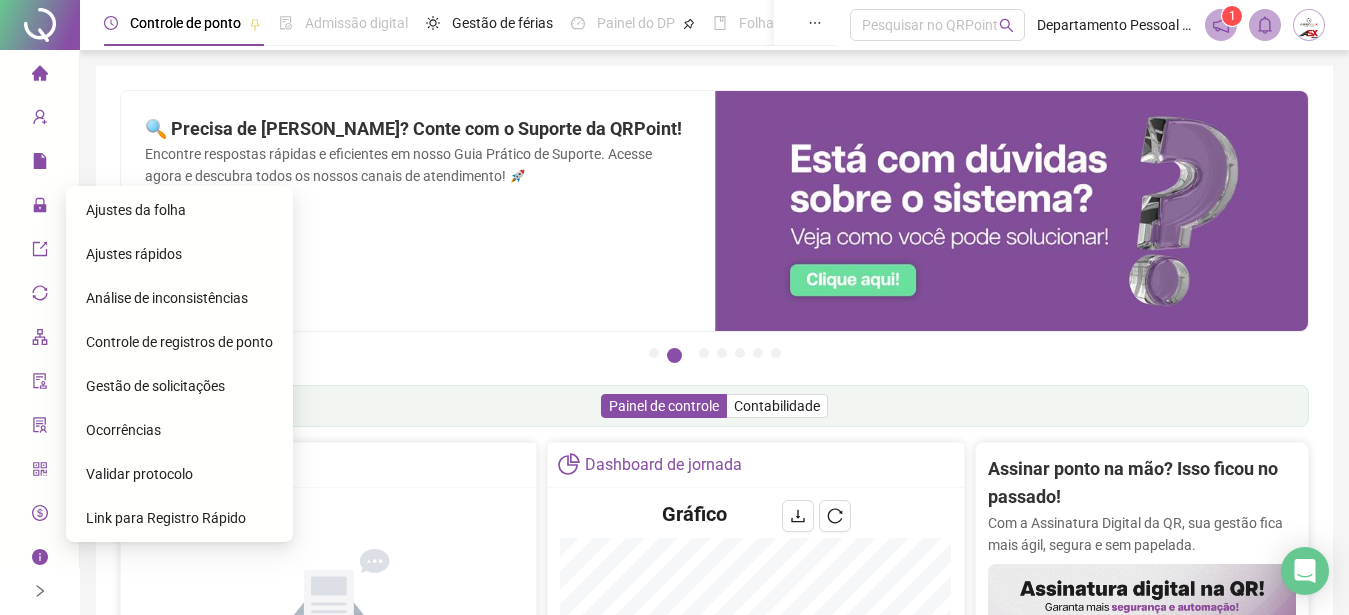 click on "Ajustes da folha" at bounding box center [136, 210] 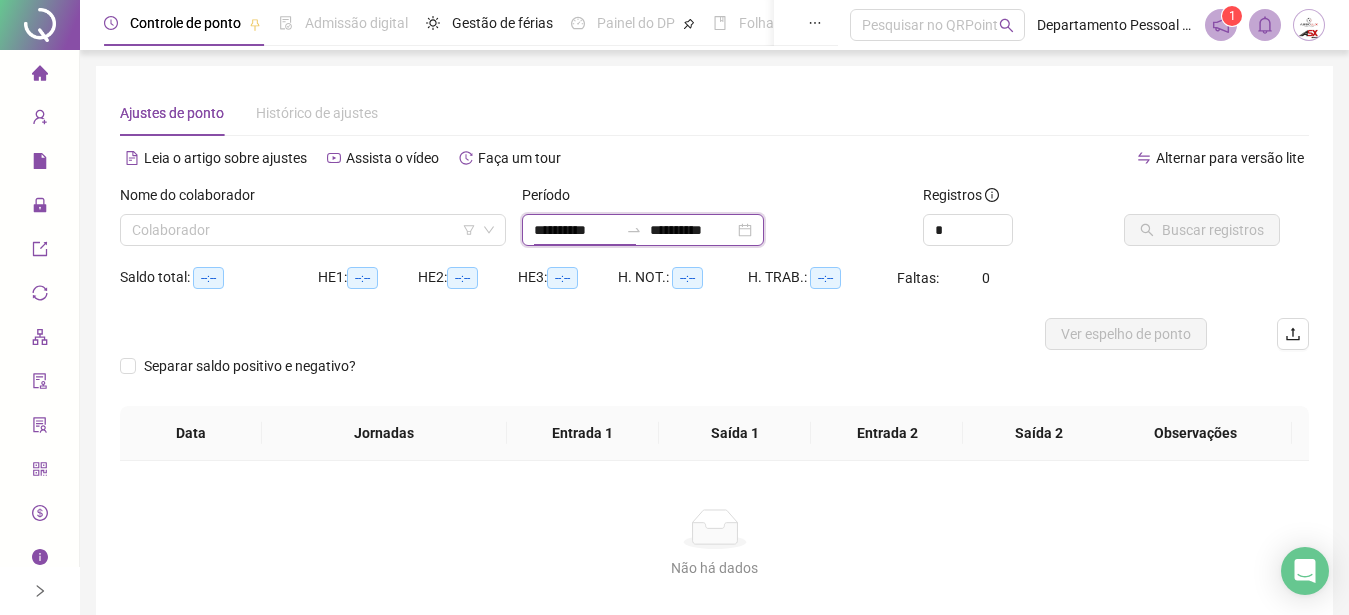 click on "**********" at bounding box center (576, 230) 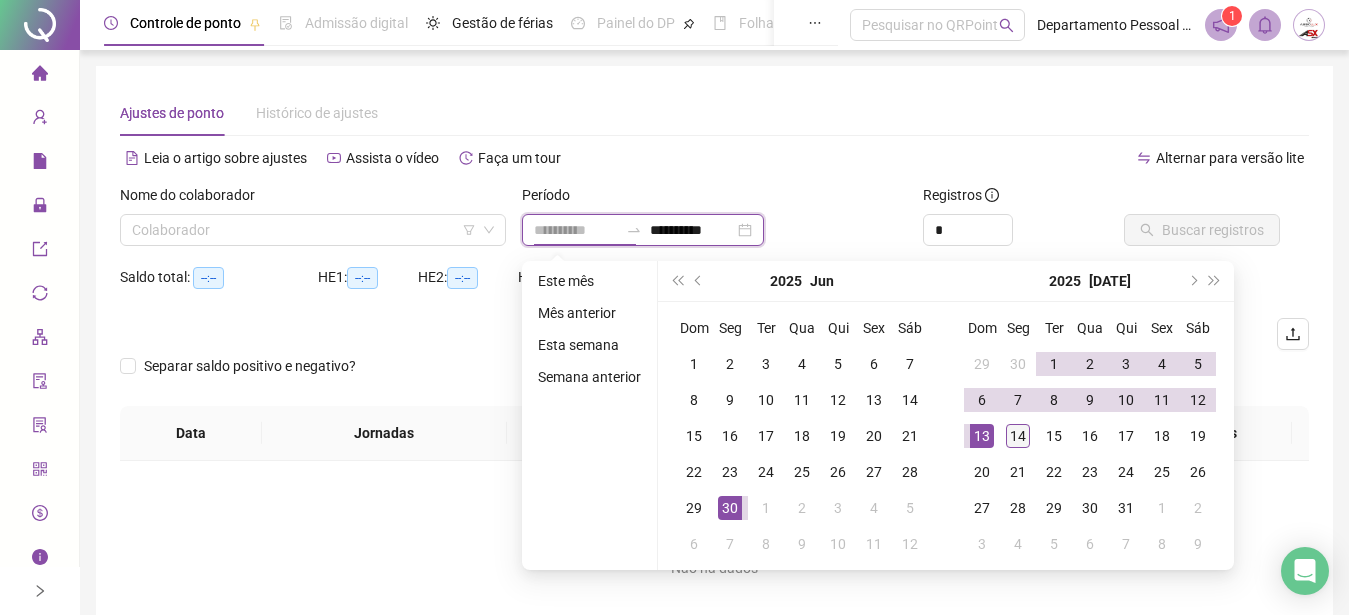 type on "**********" 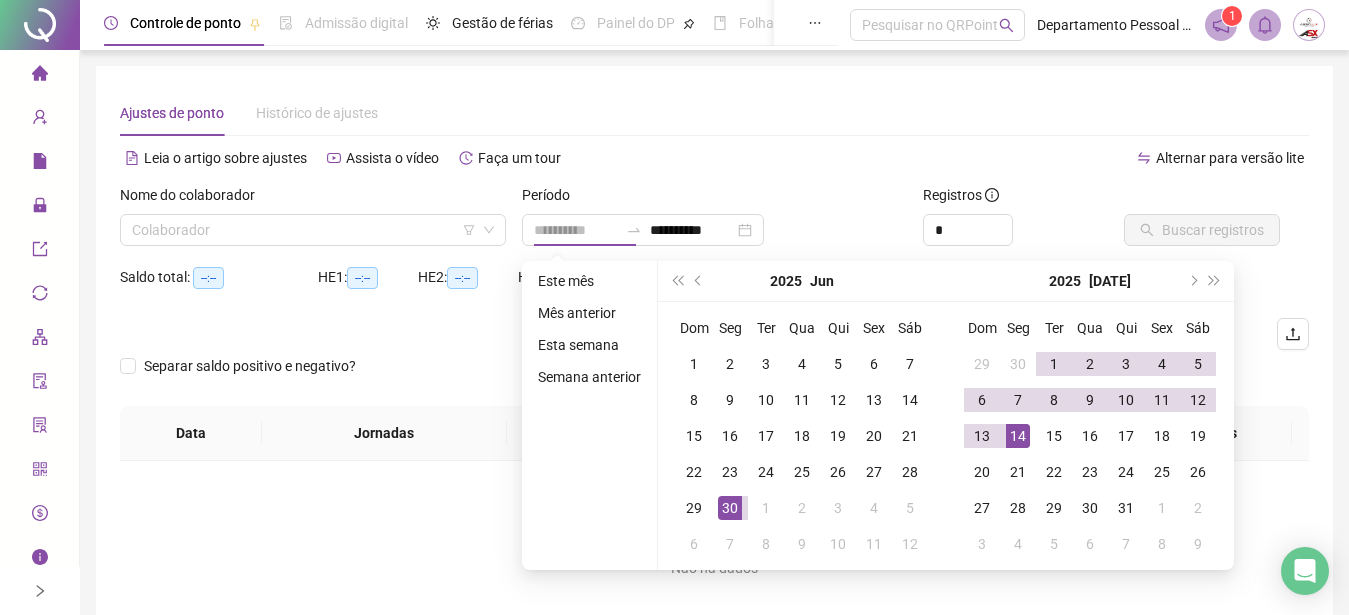 click on "14" at bounding box center [1018, 436] 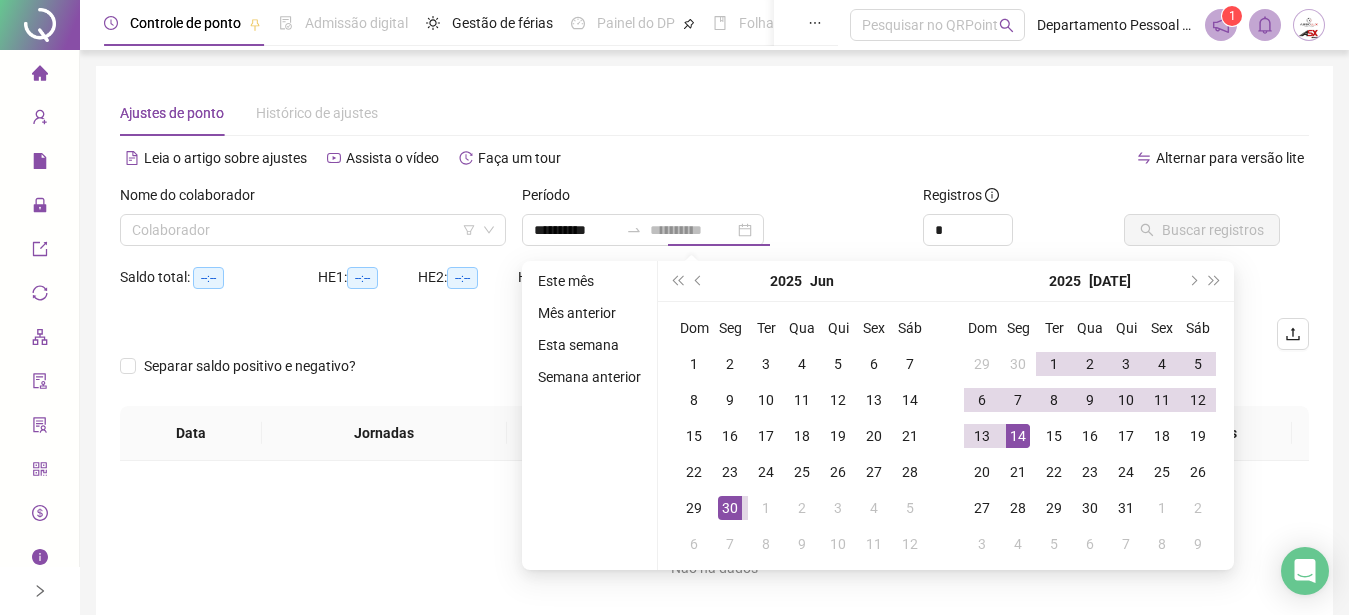 click on "14" at bounding box center (1018, 436) 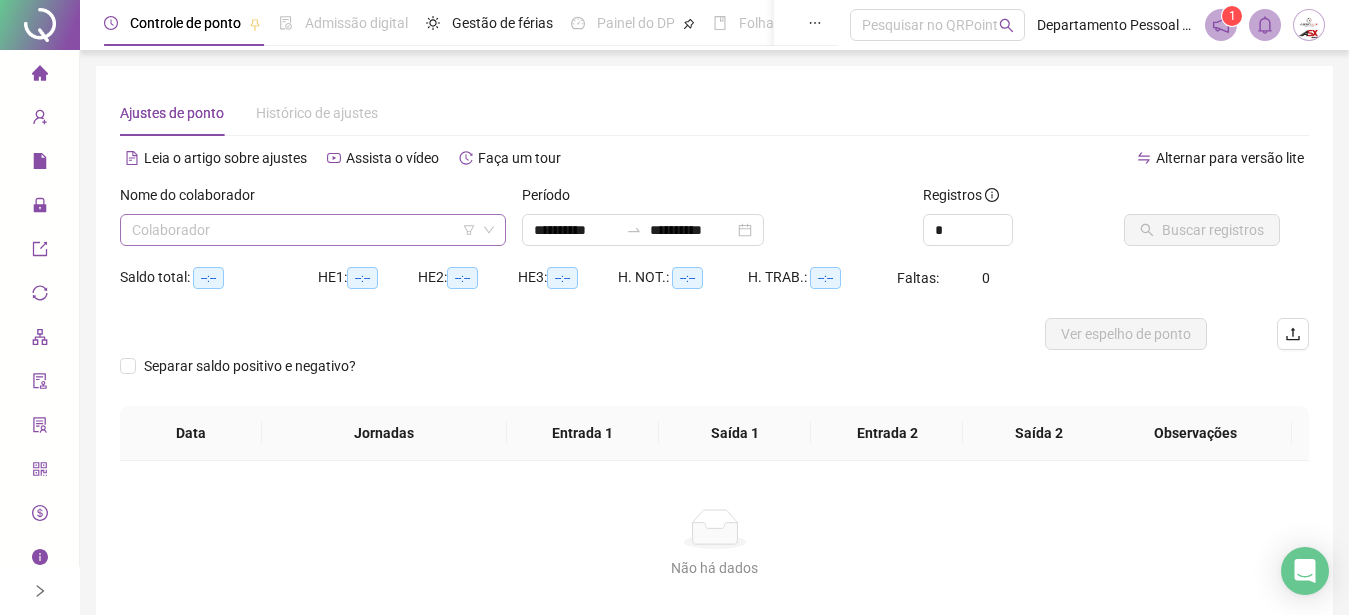 click at bounding box center (307, 230) 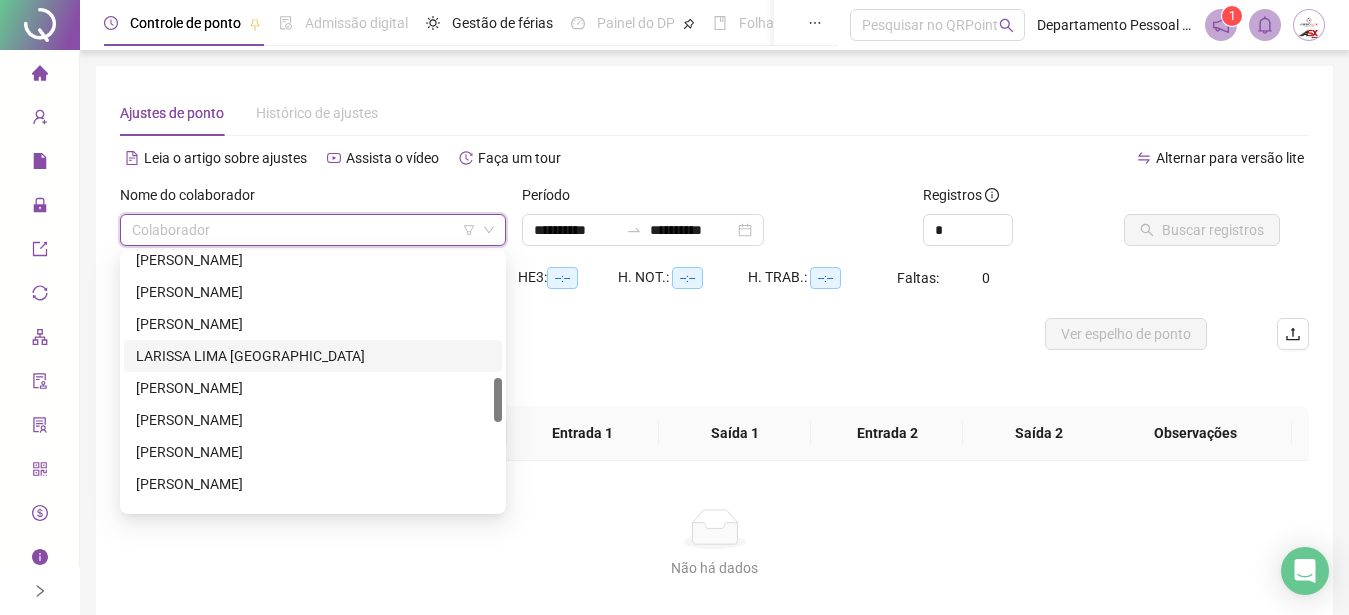 scroll, scrollTop: 816, scrollLeft: 0, axis: vertical 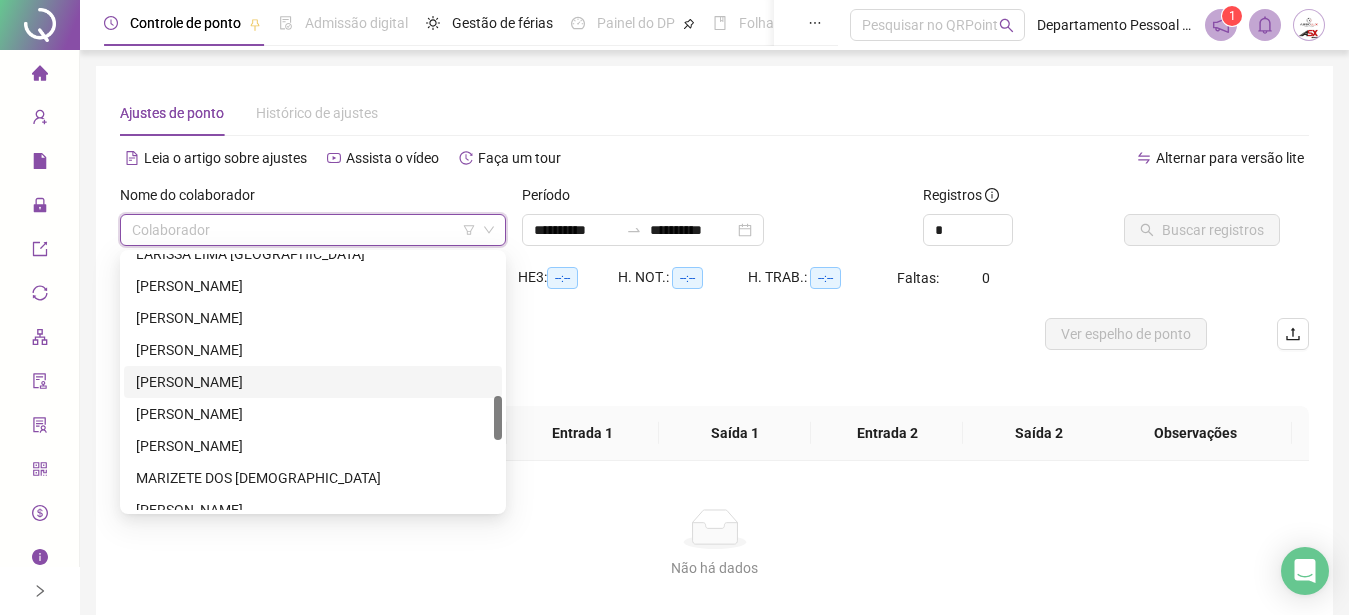 click on "MARCELO DE AQUINO DOS SANTOS" at bounding box center [313, 382] 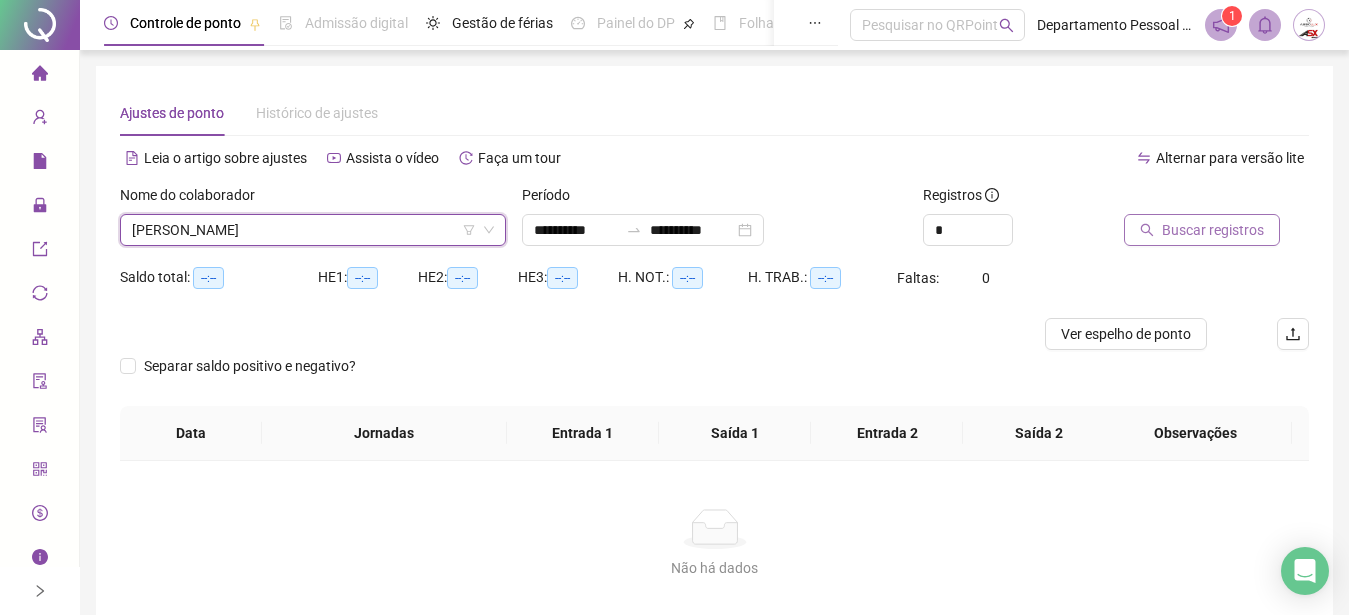 click on "Buscar registros" at bounding box center (1213, 230) 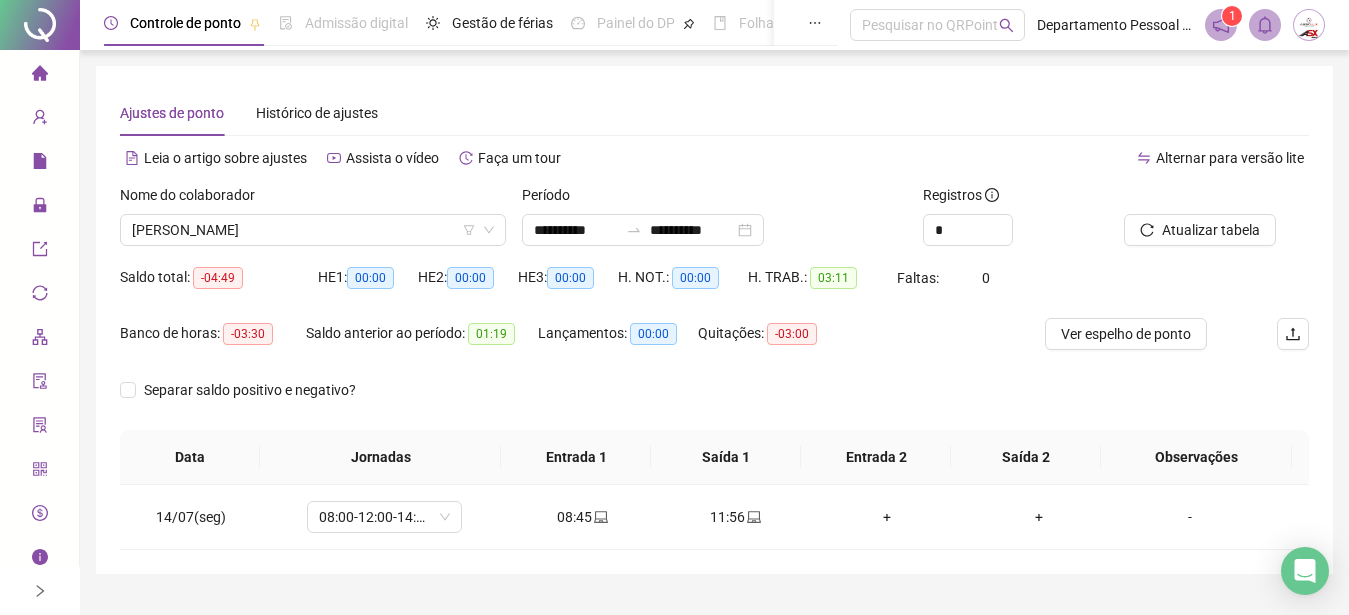 click 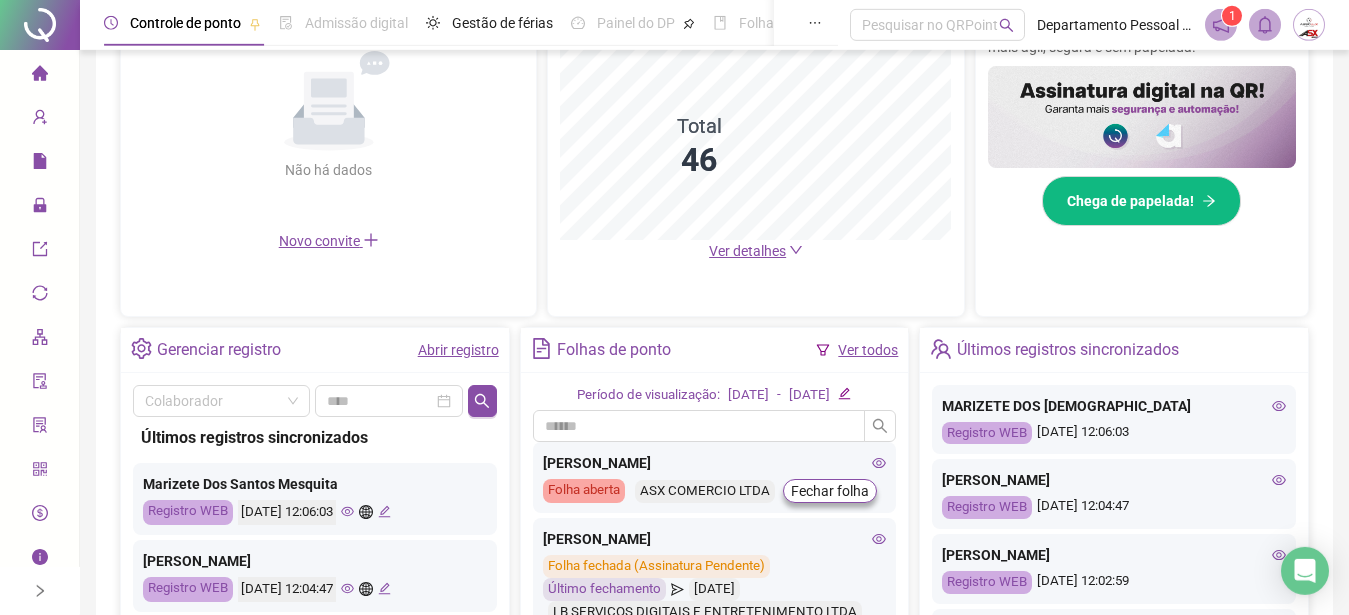 scroll, scrollTop: 612, scrollLeft: 0, axis: vertical 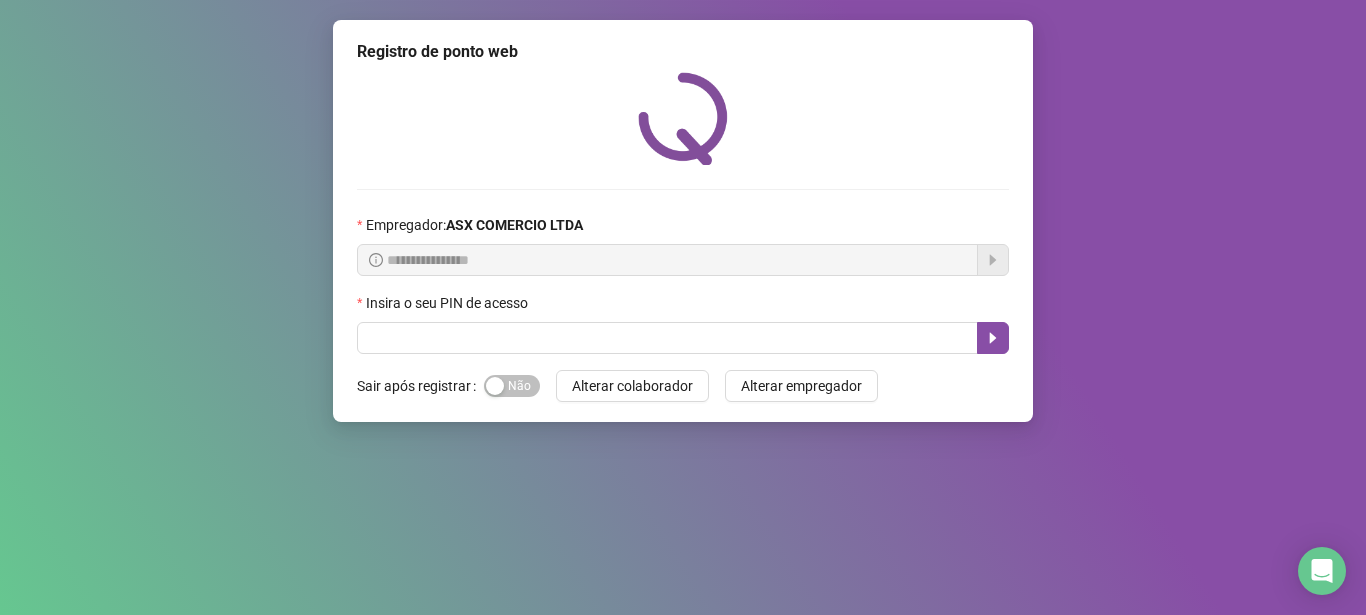 click at bounding box center [667, 338] 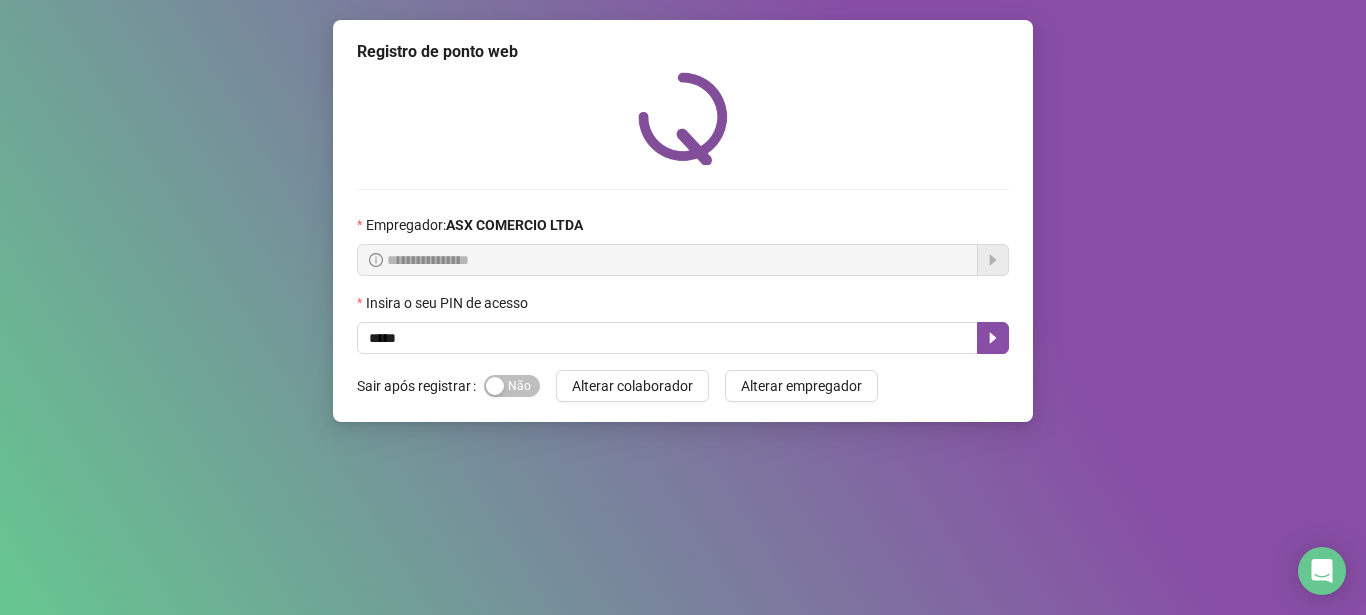 type on "*****" 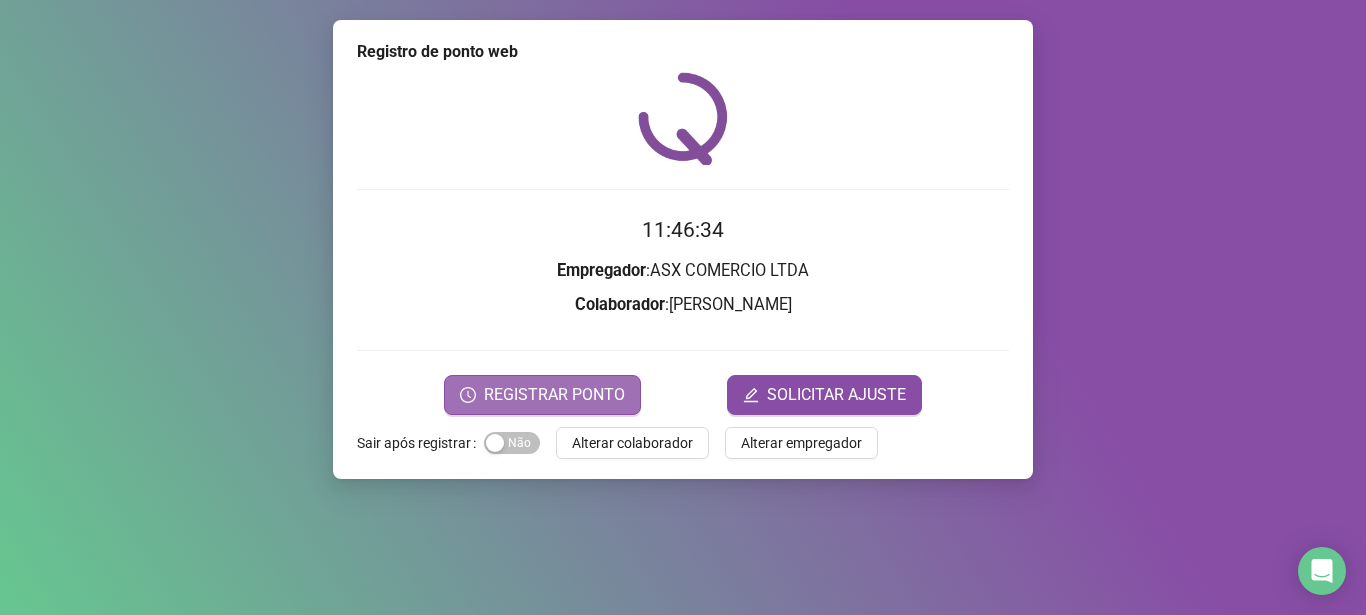click on "REGISTRAR PONTO" at bounding box center (542, 395) 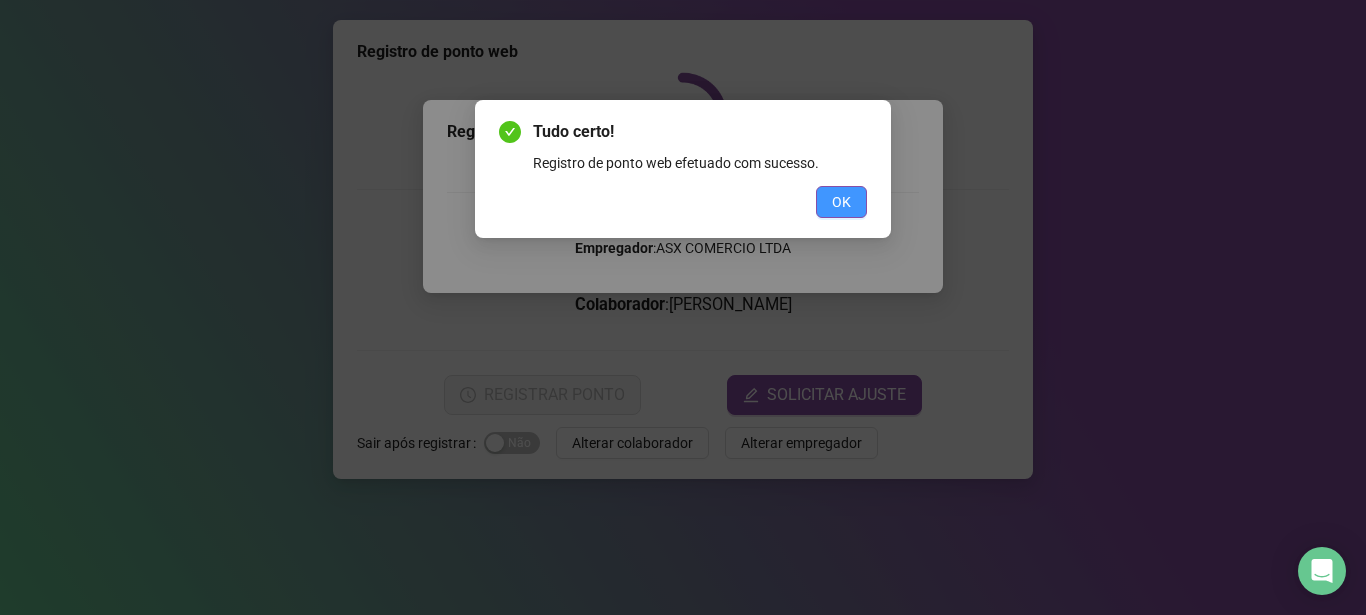 click on "OK" at bounding box center (683, 202) 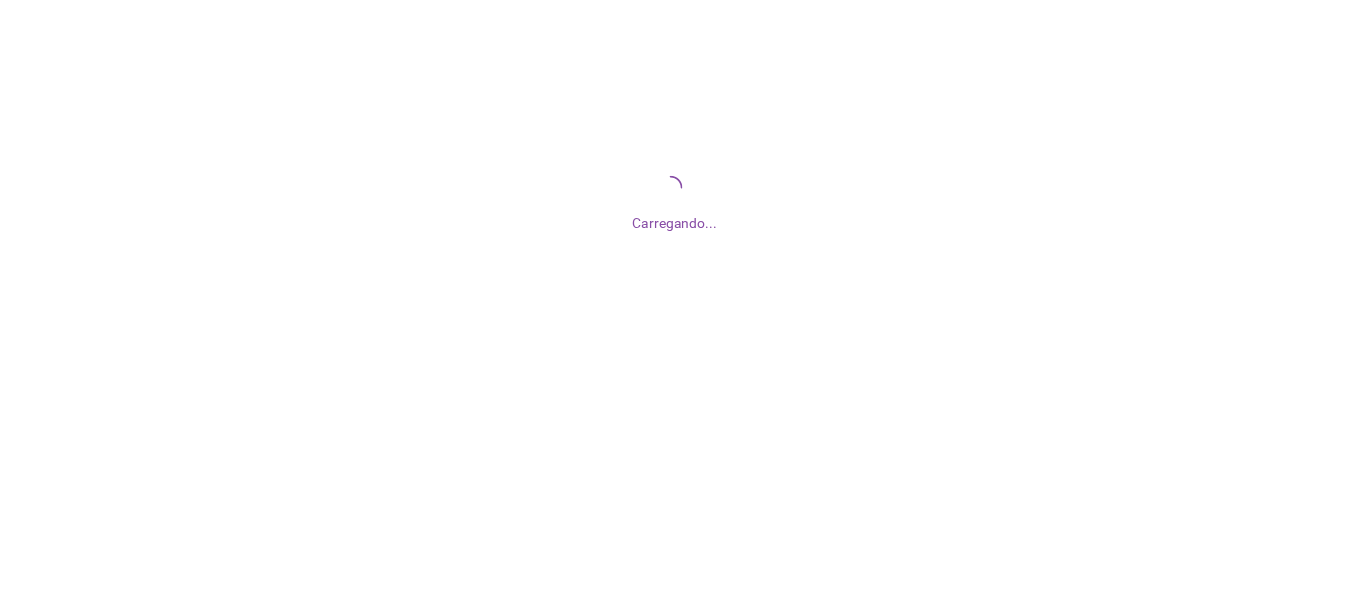 scroll, scrollTop: 0, scrollLeft: 0, axis: both 